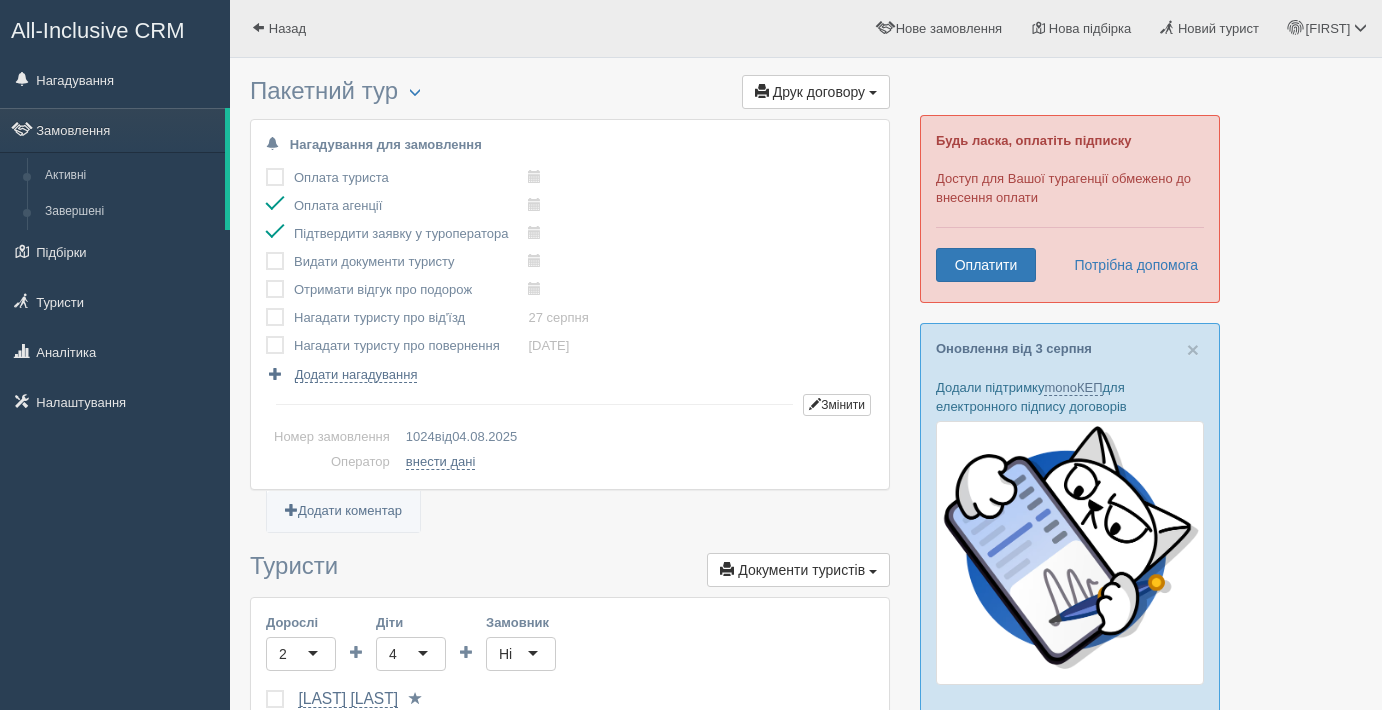 scroll, scrollTop: 1692, scrollLeft: 0, axis: vertical 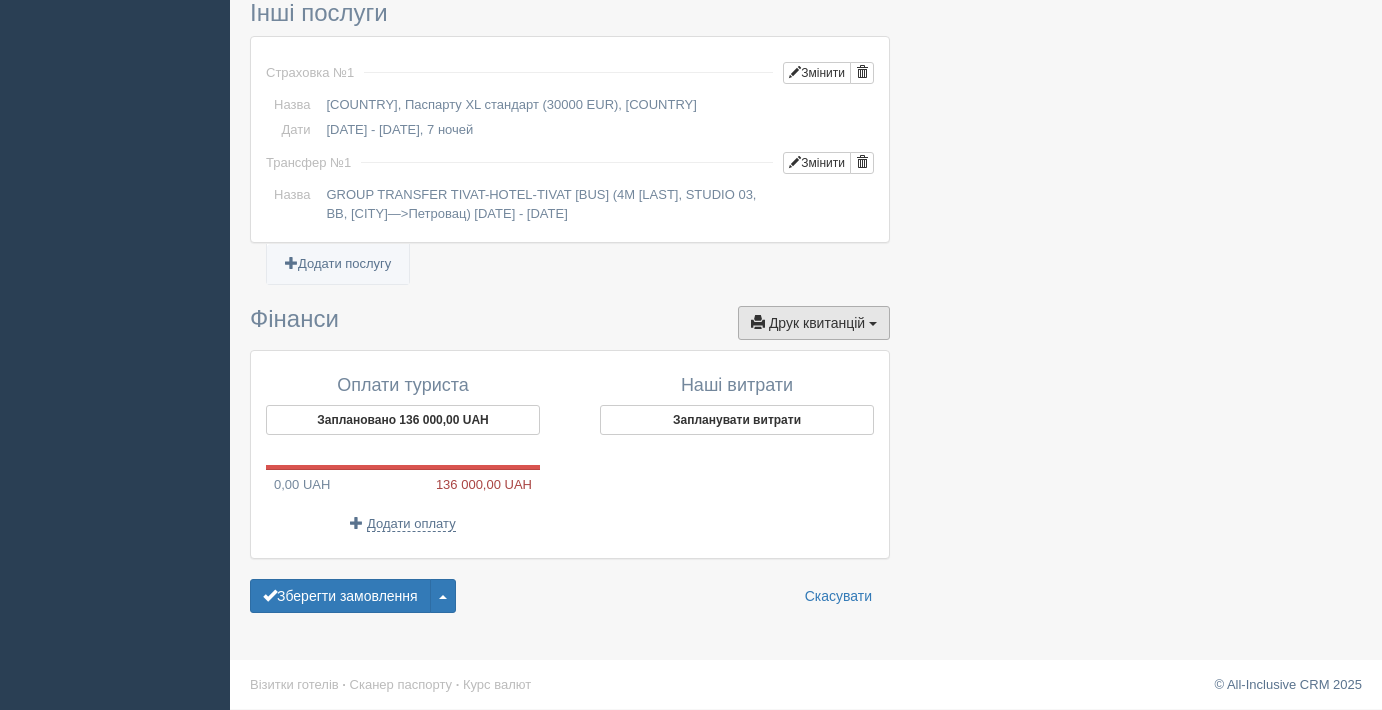 click on "Друк квитанцій
Друк" at bounding box center [814, 323] 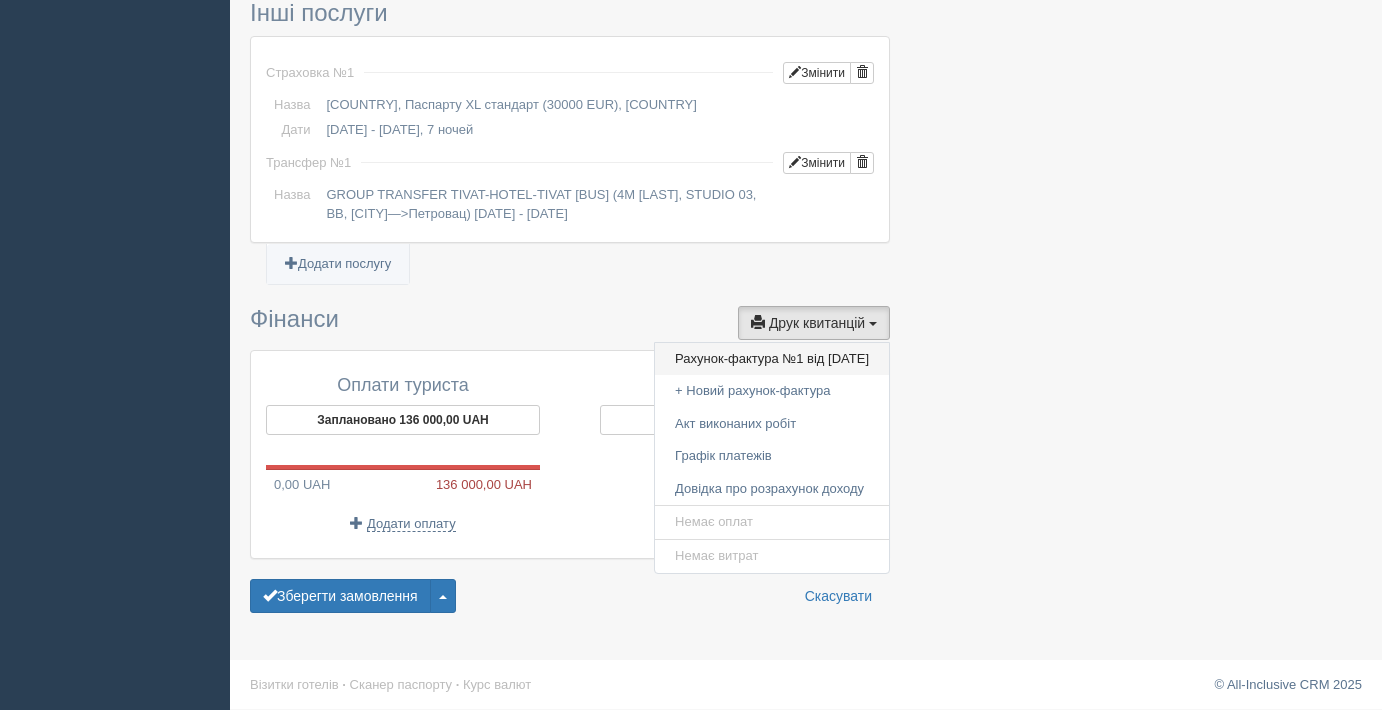 click on "Рахунок-фактура №1 від 04.08.2025" at bounding box center [772, 359] 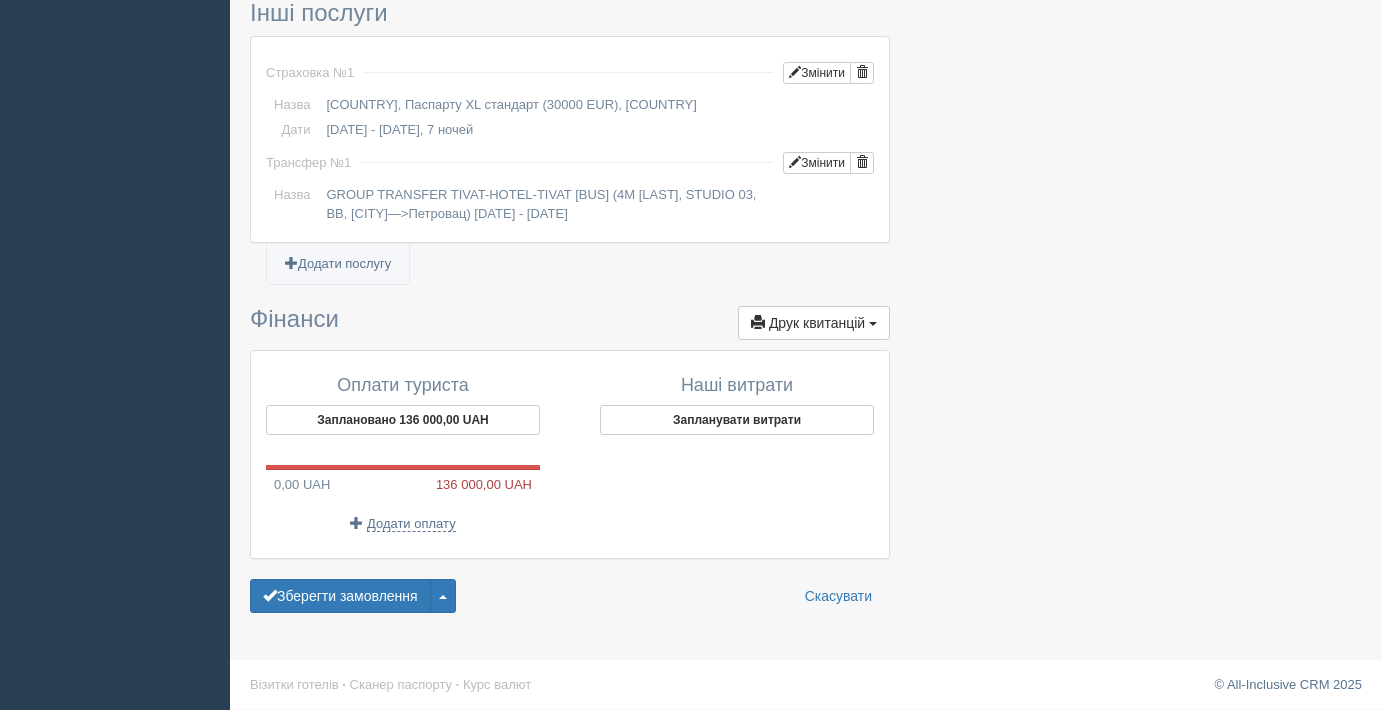 scroll, scrollTop: 0, scrollLeft: 0, axis: both 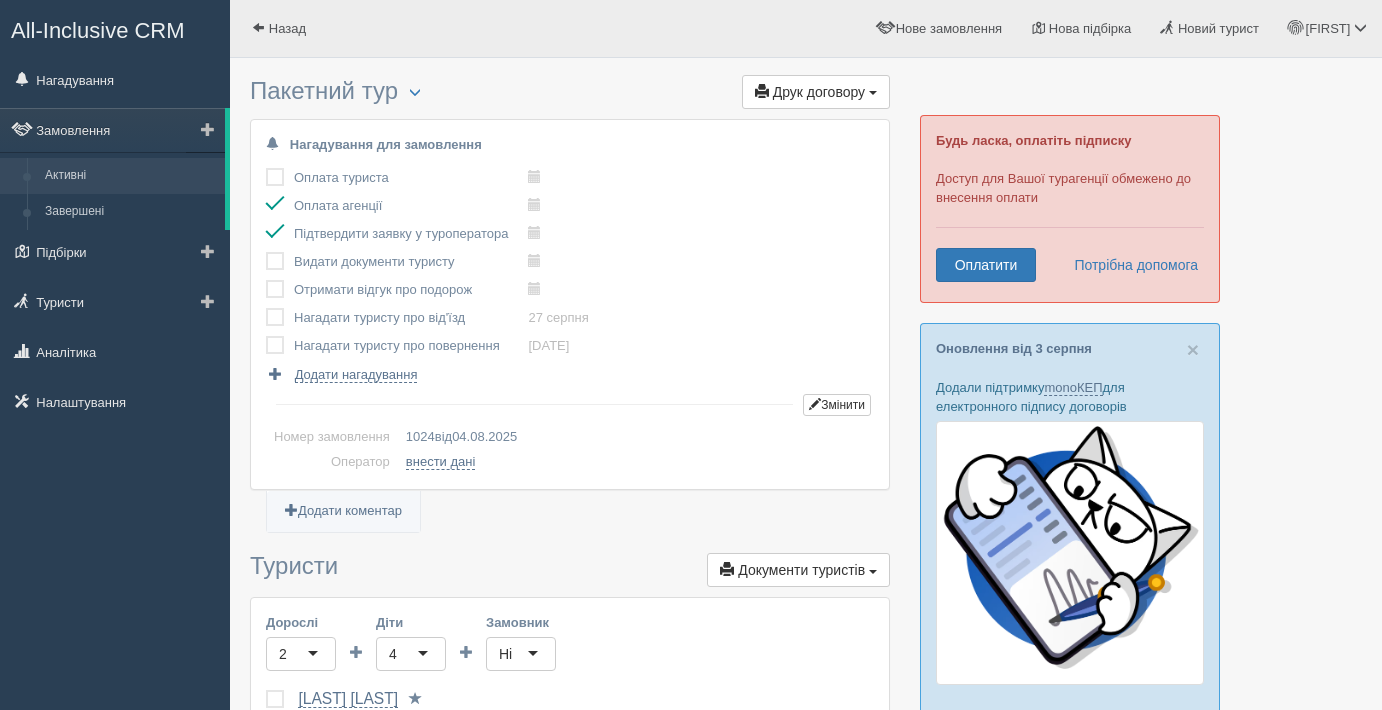 click on "Активні" at bounding box center [130, 176] 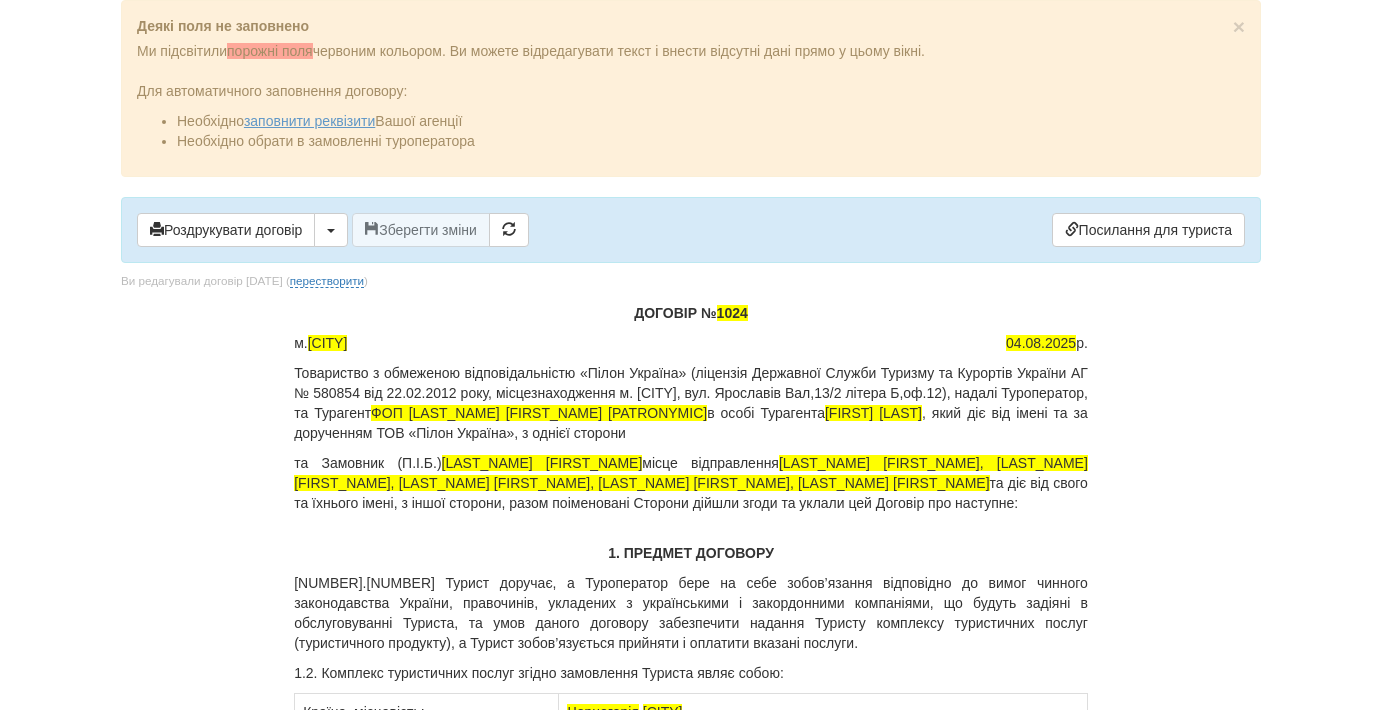 scroll, scrollTop: 0, scrollLeft: 0, axis: both 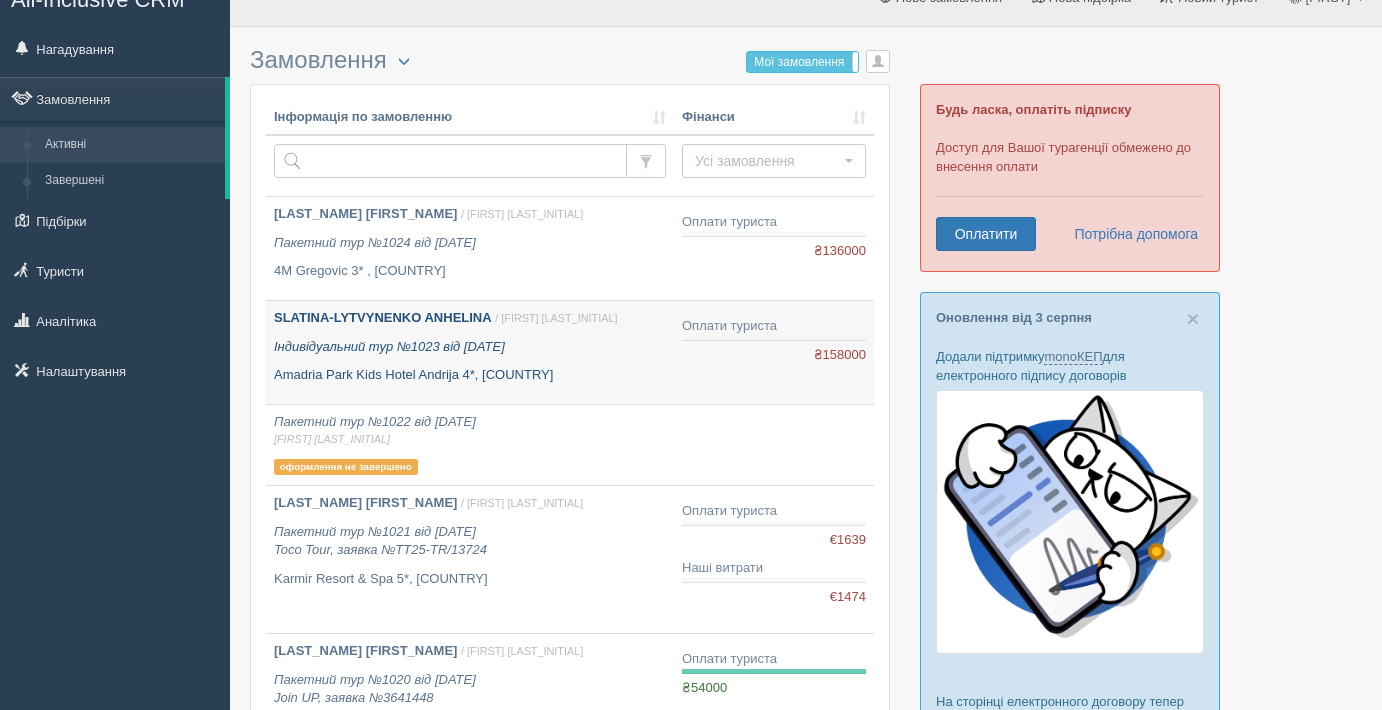 click on "Індивідуальний тур №1023 від [DATE]" at bounding box center (389, 346) 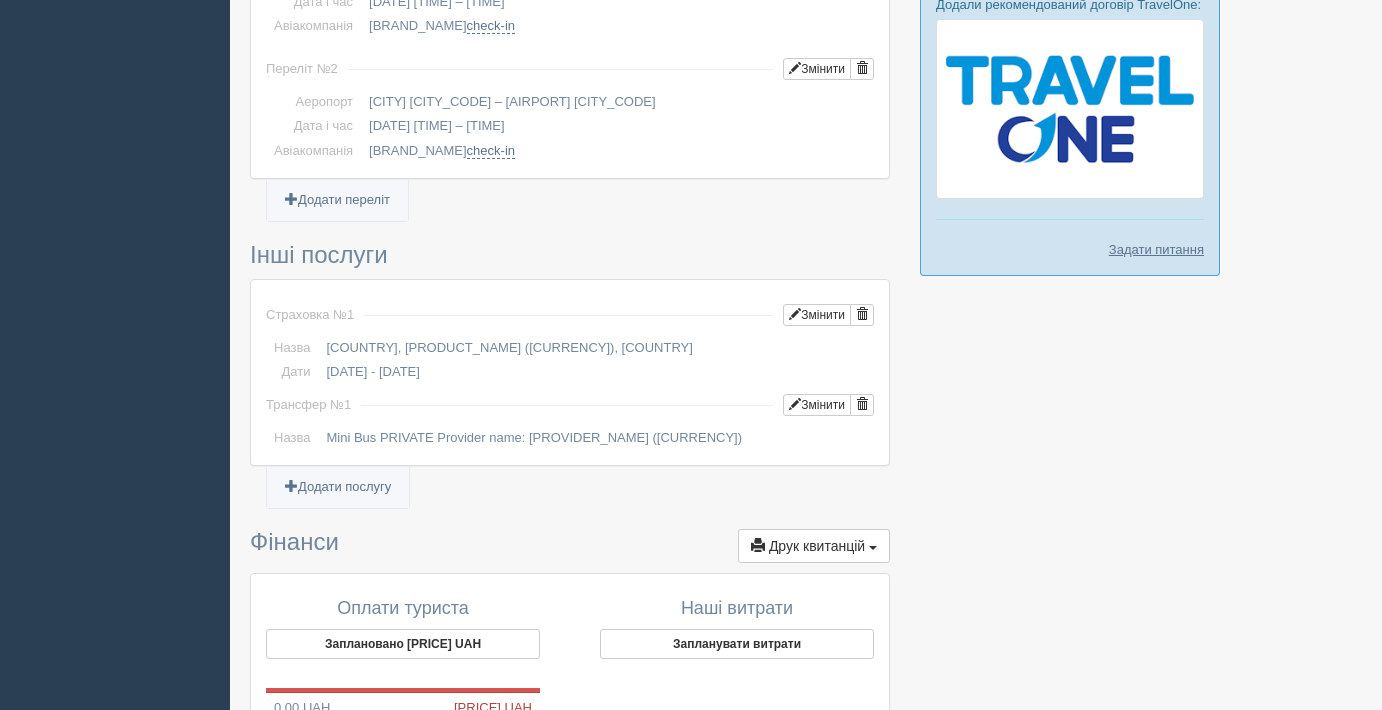 scroll, scrollTop: 1576, scrollLeft: 0, axis: vertical 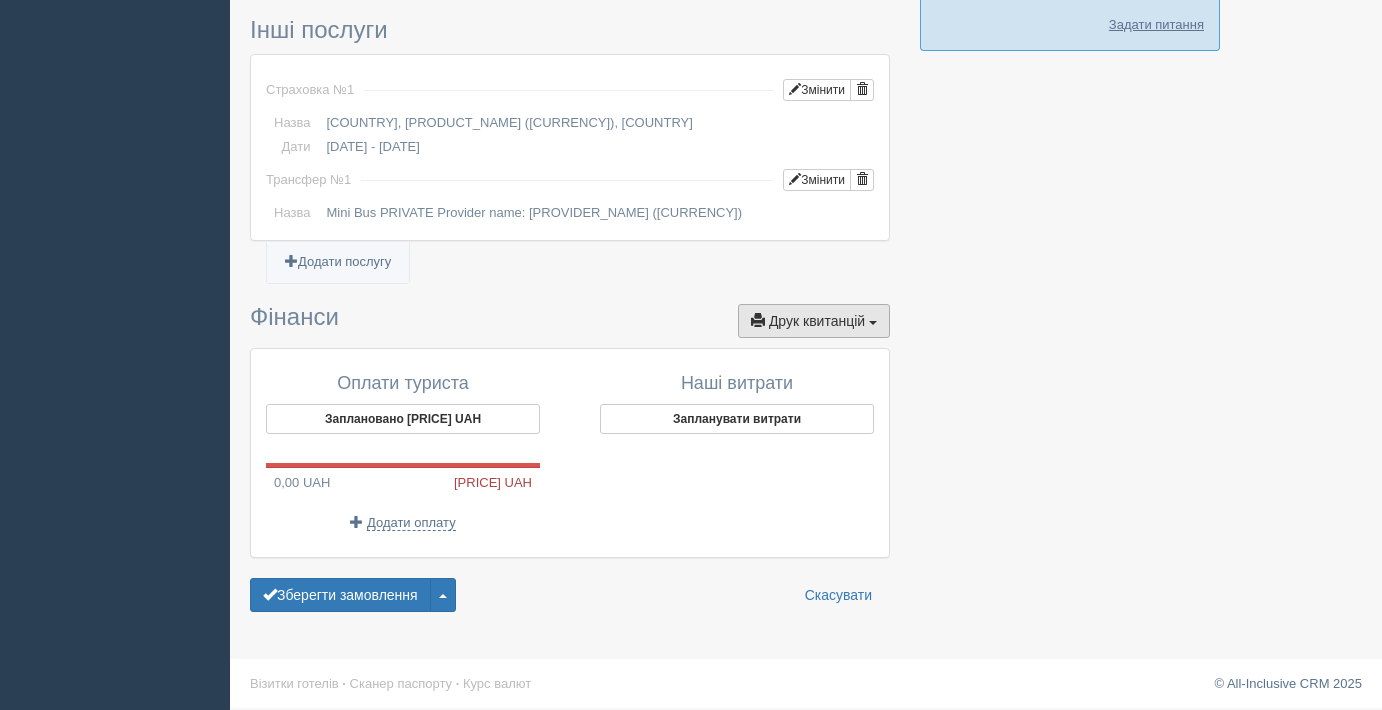 click on "Друк квитанцій" at bounding box center [817, 321] 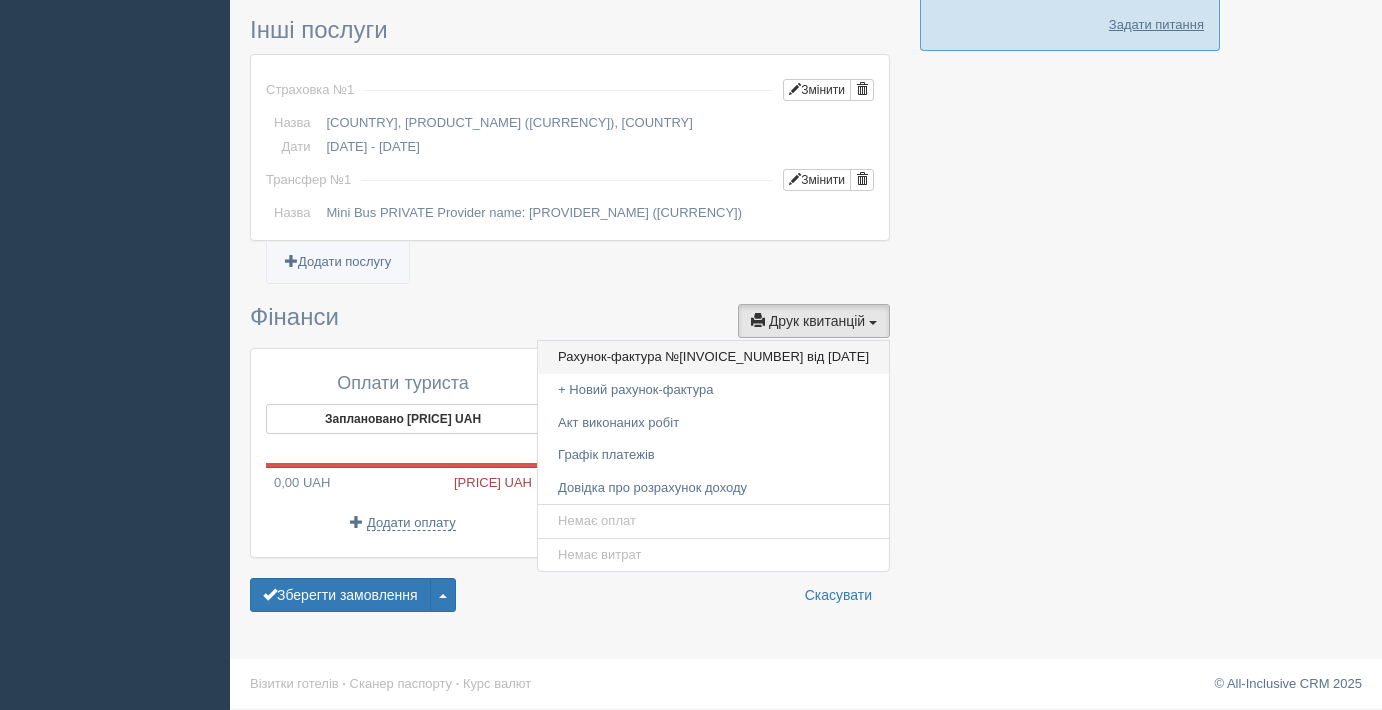 click on "Рахунок-фактура №[INVOICE_NUMBER] від [DATE]" at bounding box center (713, 357) 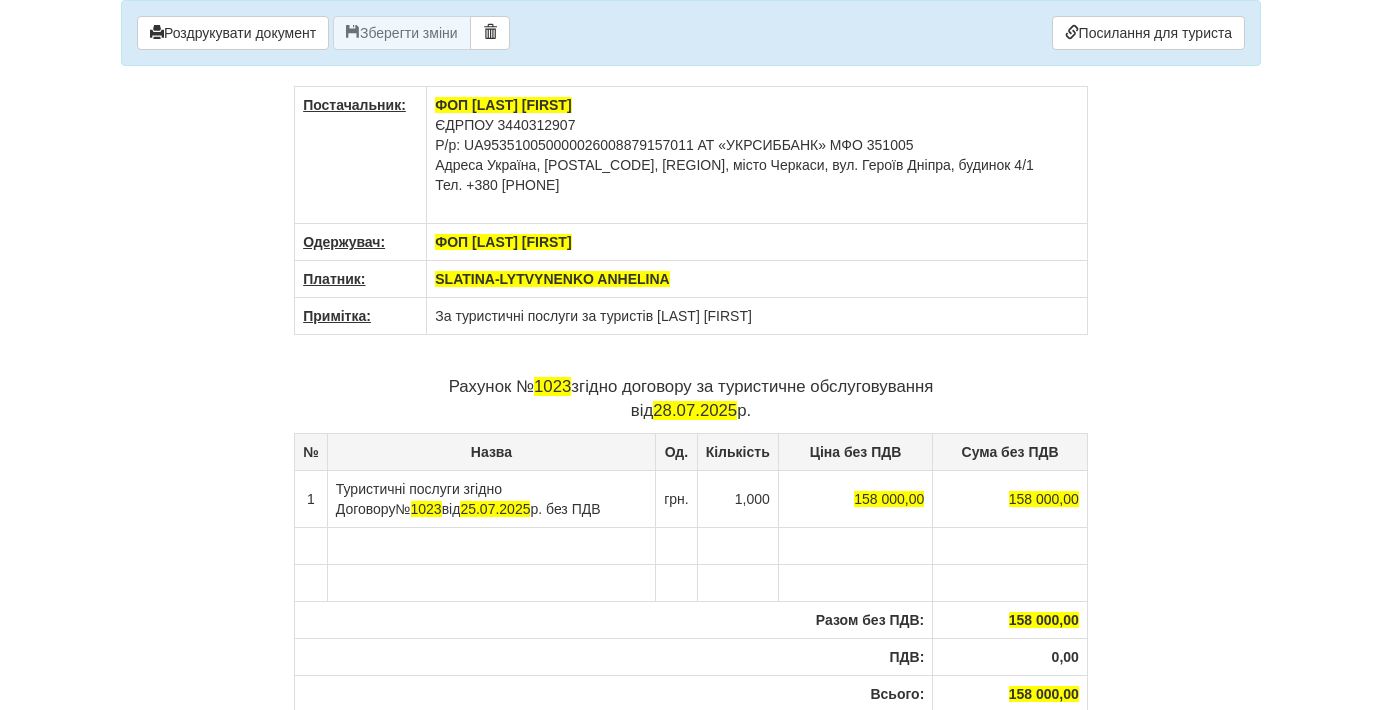 scroll, scrollTop: 0, scrollLeft: 0, axis: both 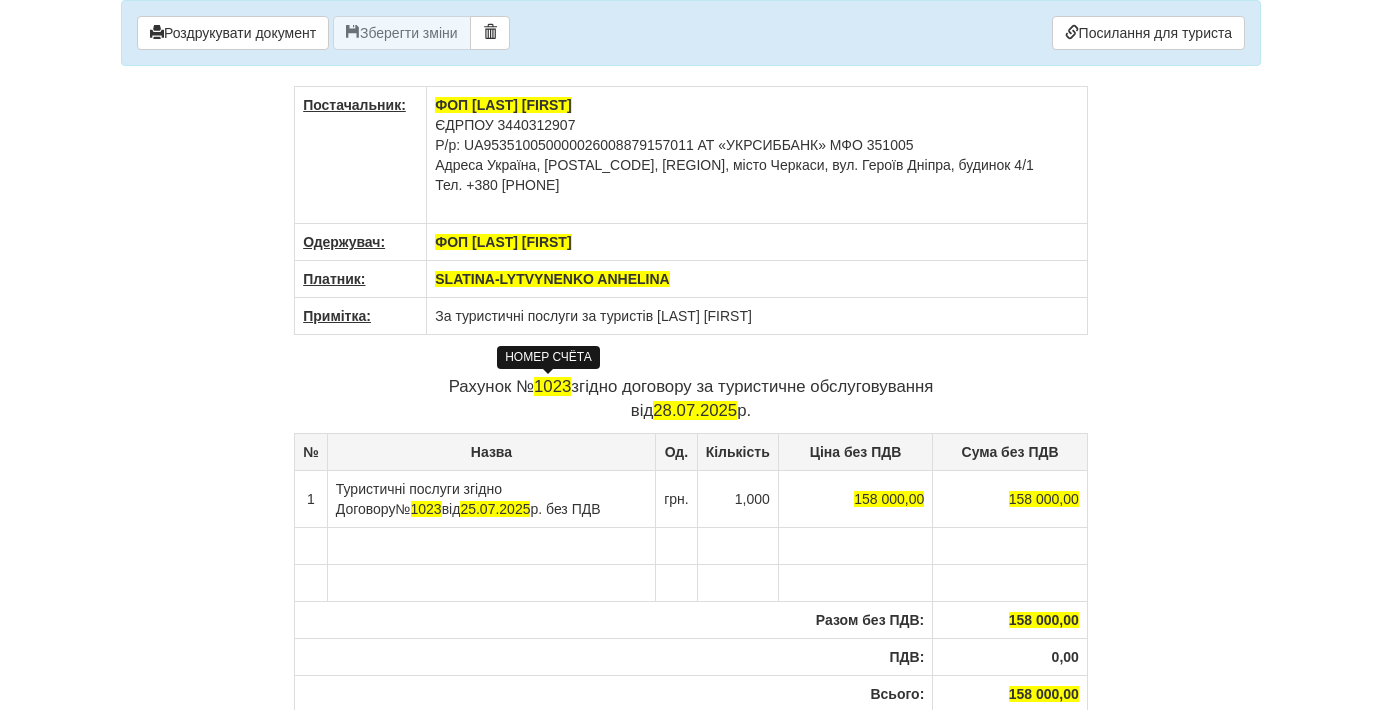 click on "1023" at bounding box center (552, 386) 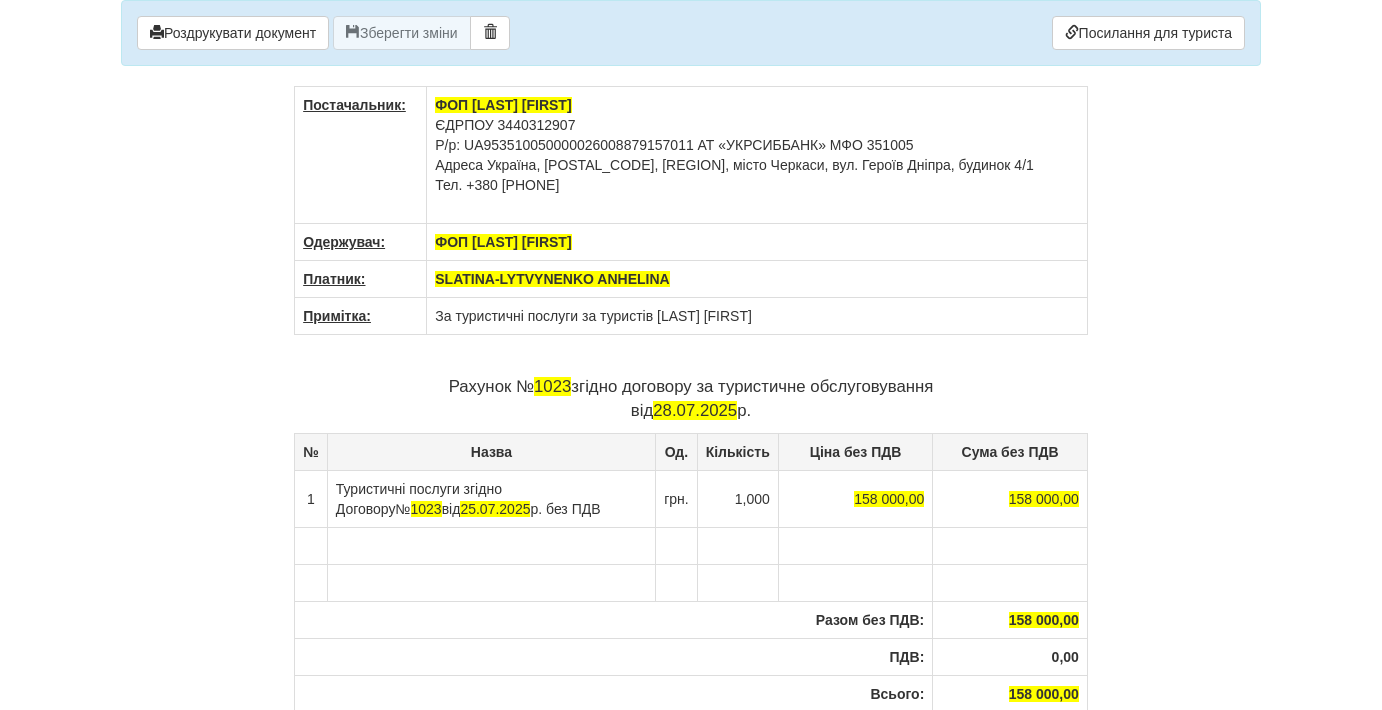 type 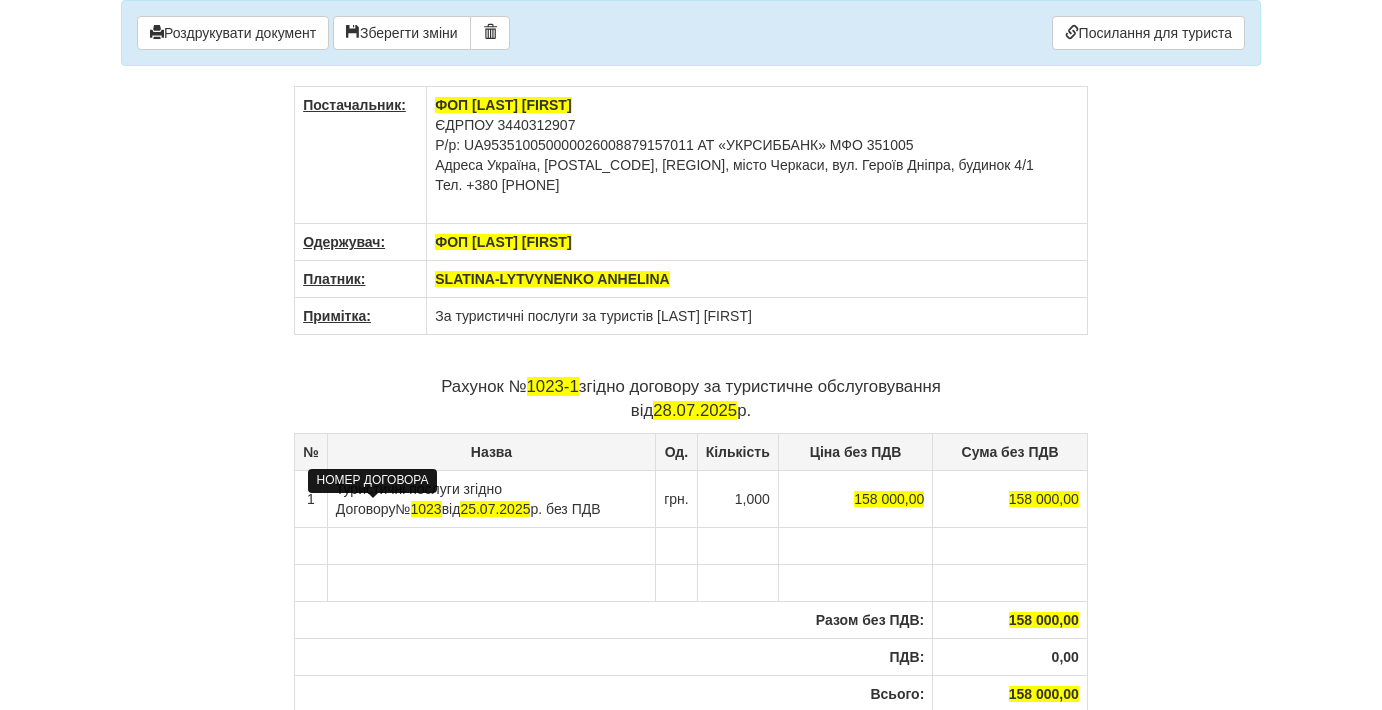 click on "1023" at bounding box center (426, 509) 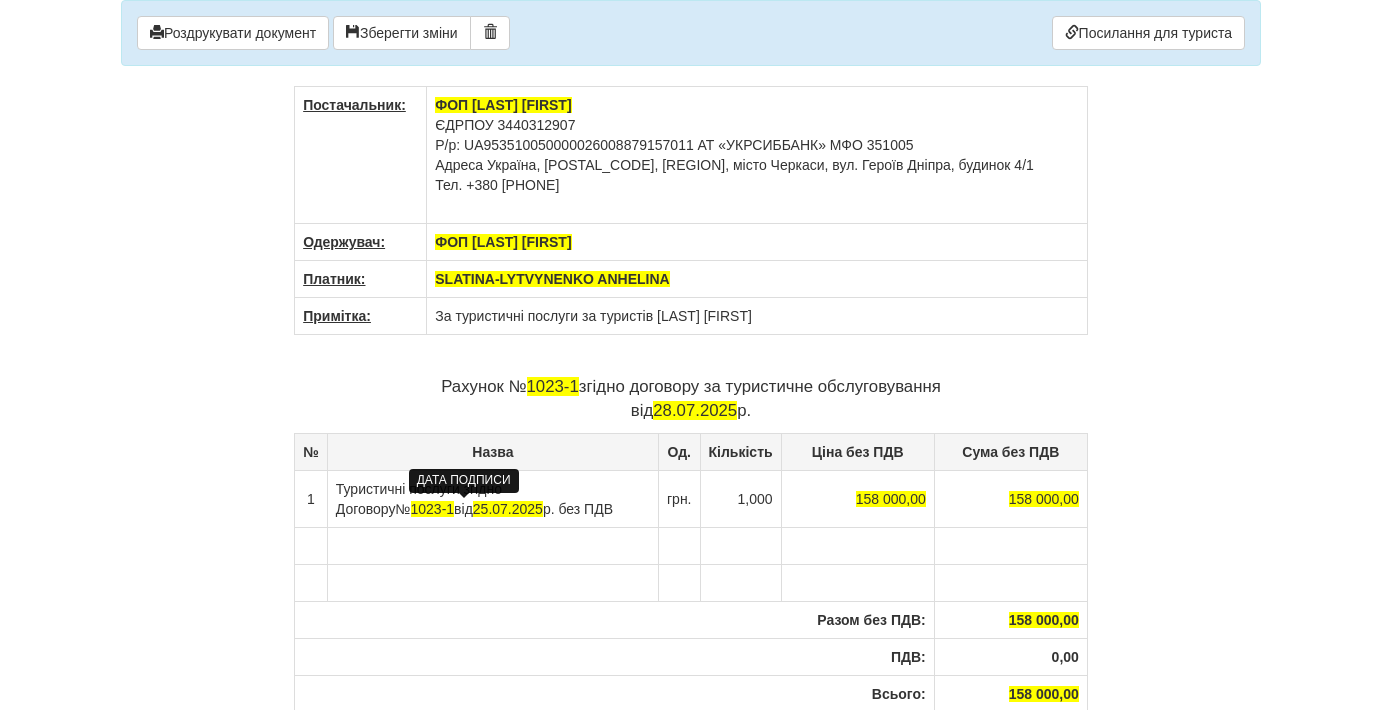 click on "25.07.2025" at bounding box center (508, 509) 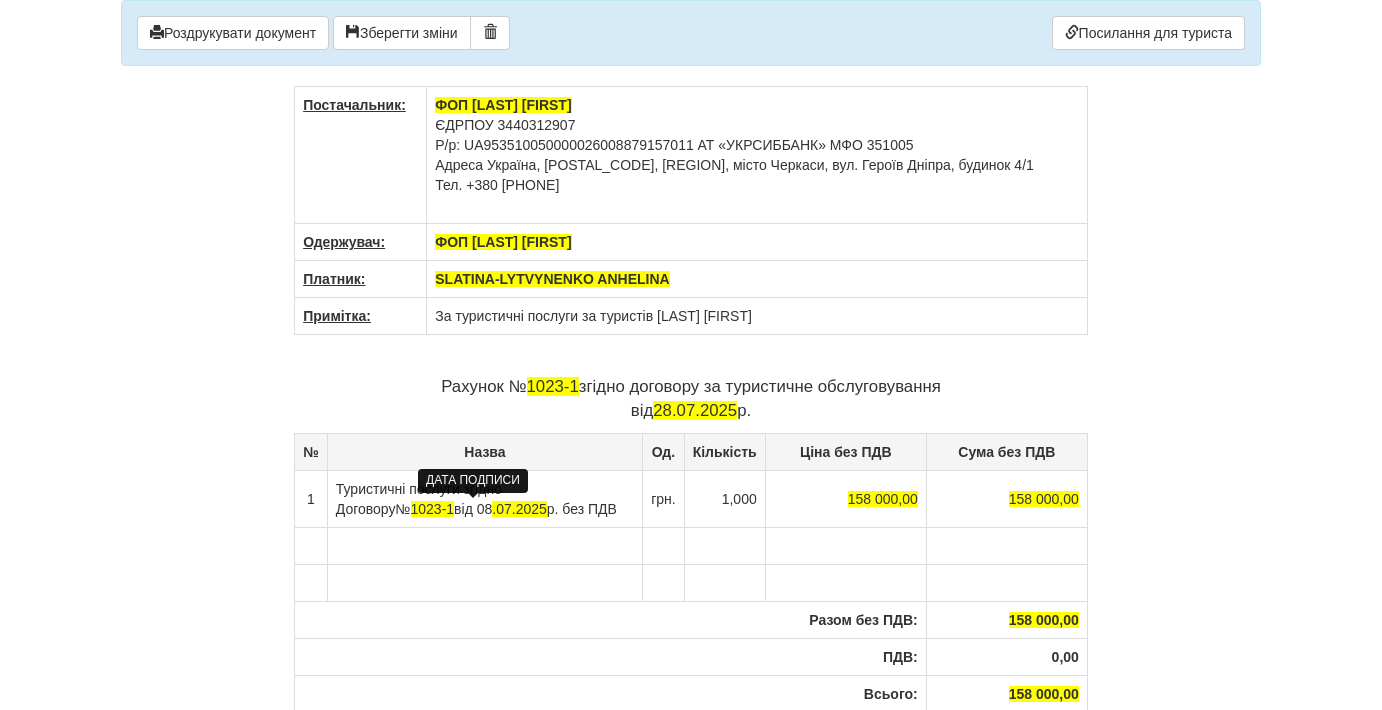click on ".07.2025" at bounding box center (519, 509) 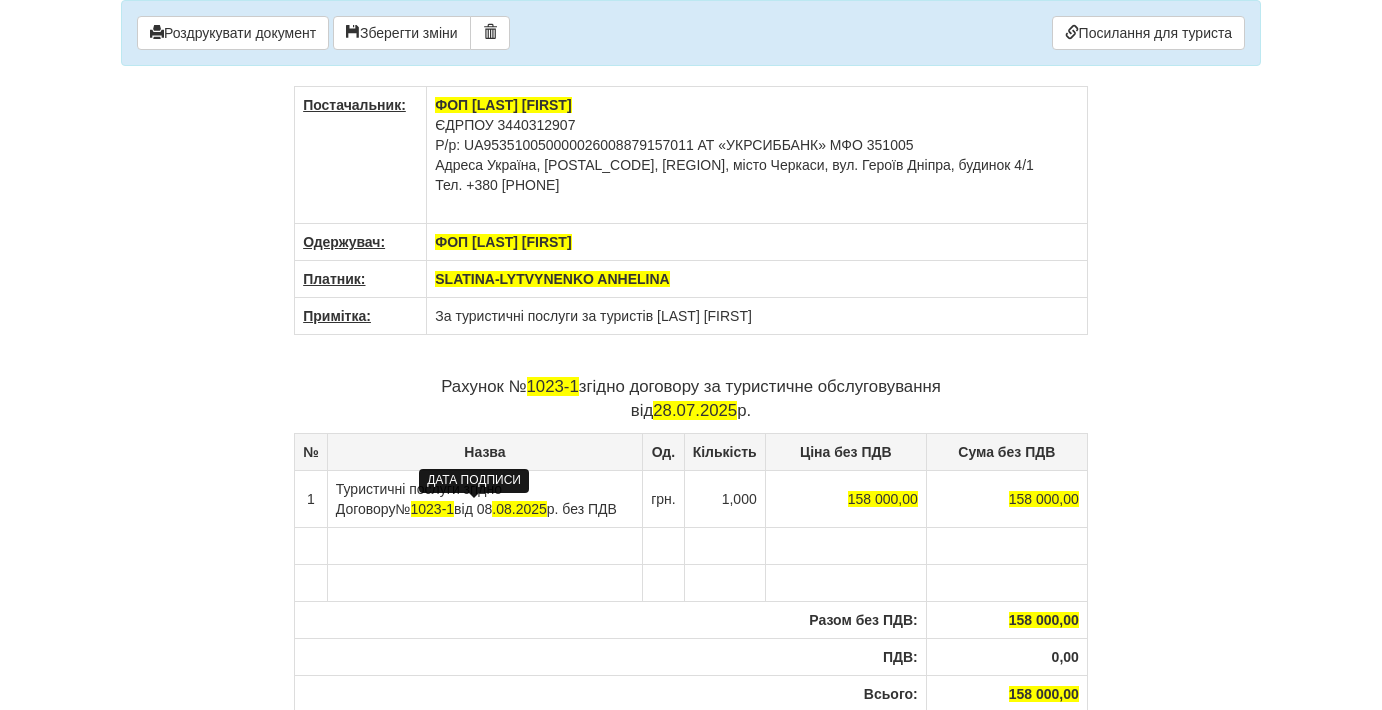 click on ".08.2025" at bounding box center [519, 509] 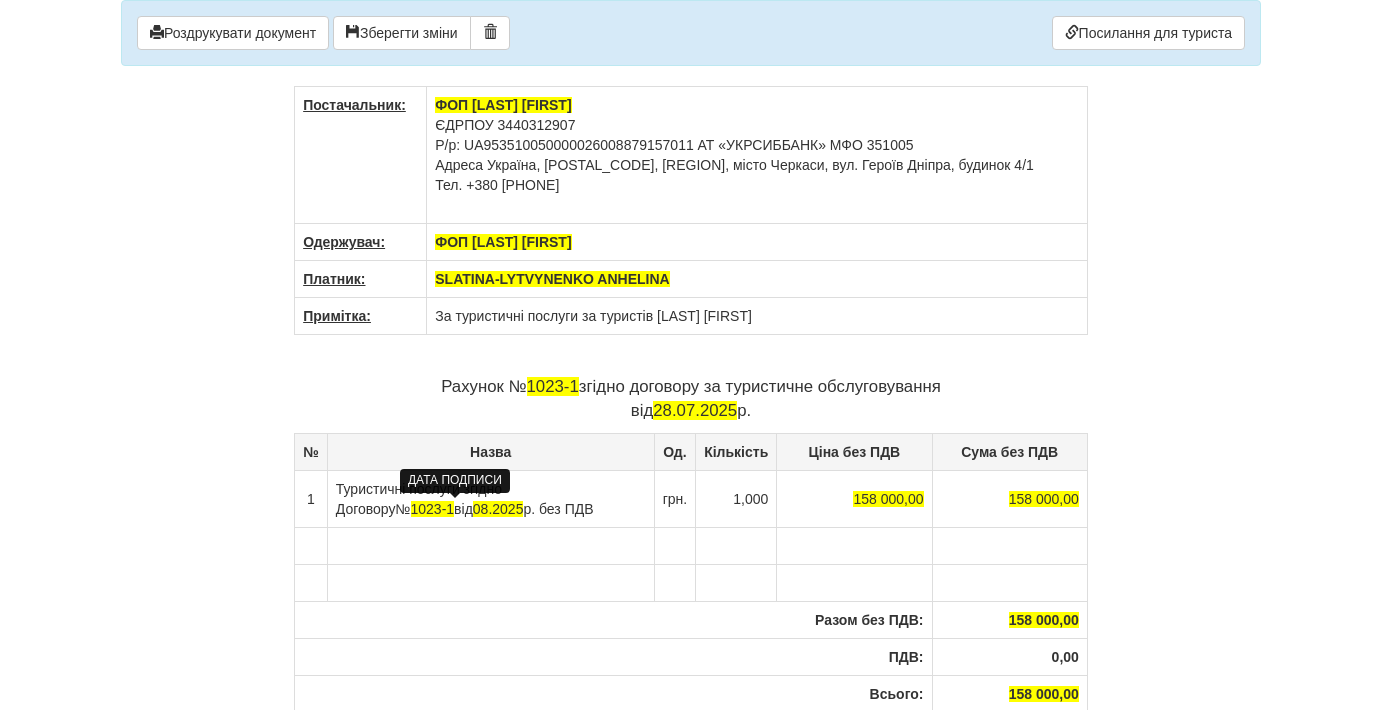 click on "08.2025" at bounding box center (498, 509) 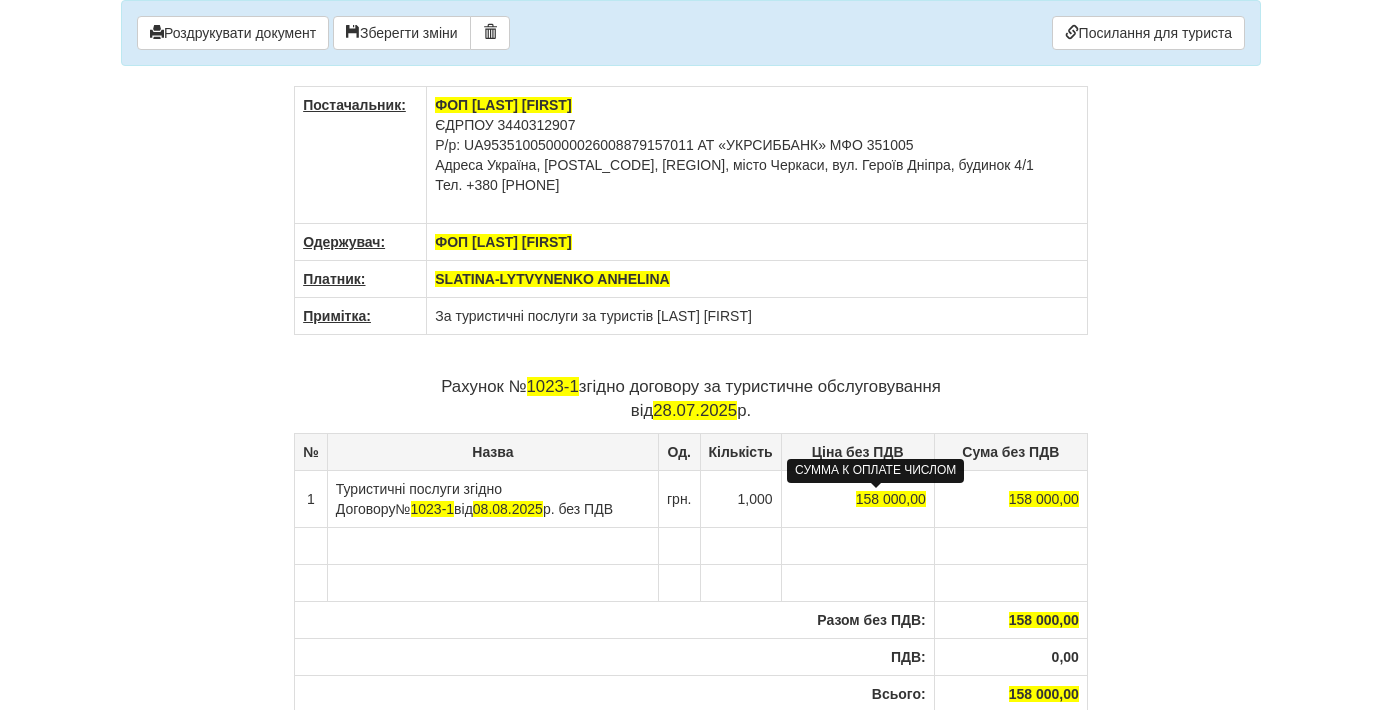 click on "158 000,00" at bounding box center (891, 499) 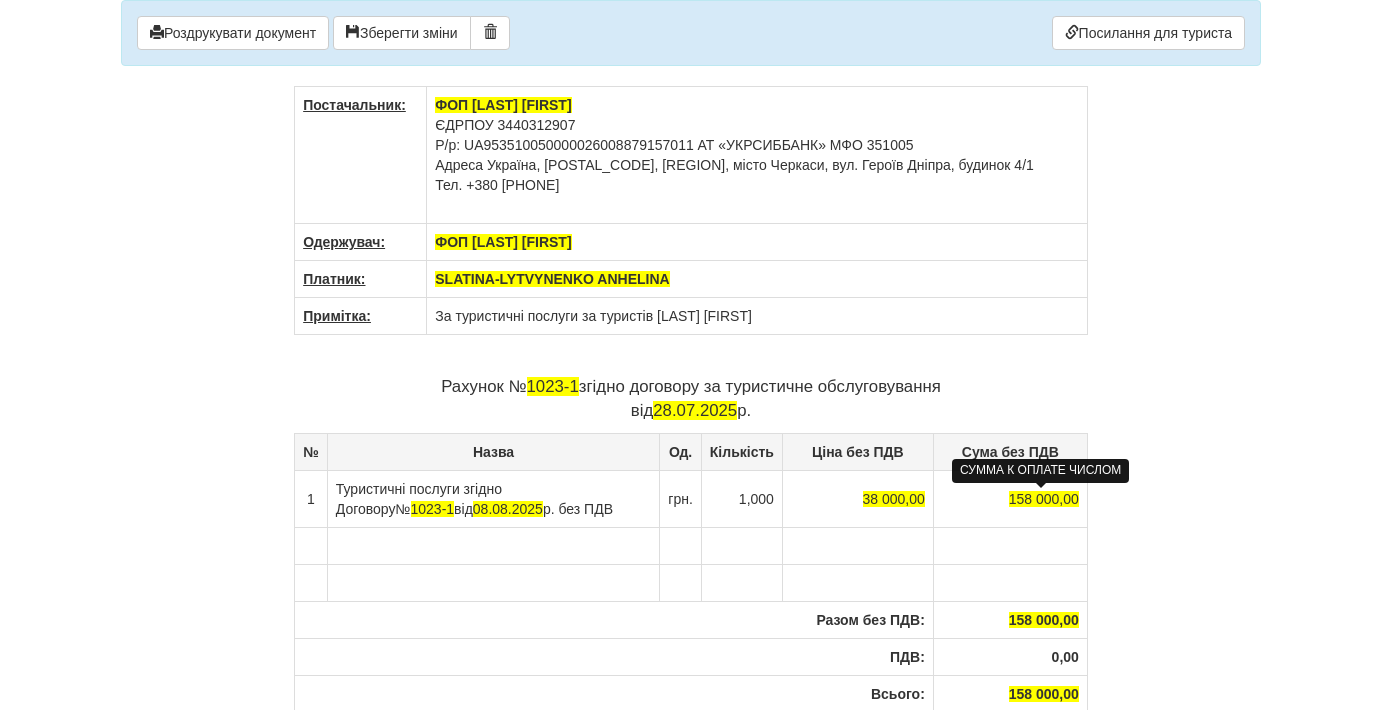 click on "158 000,00" at bounding box center (1044, 499) 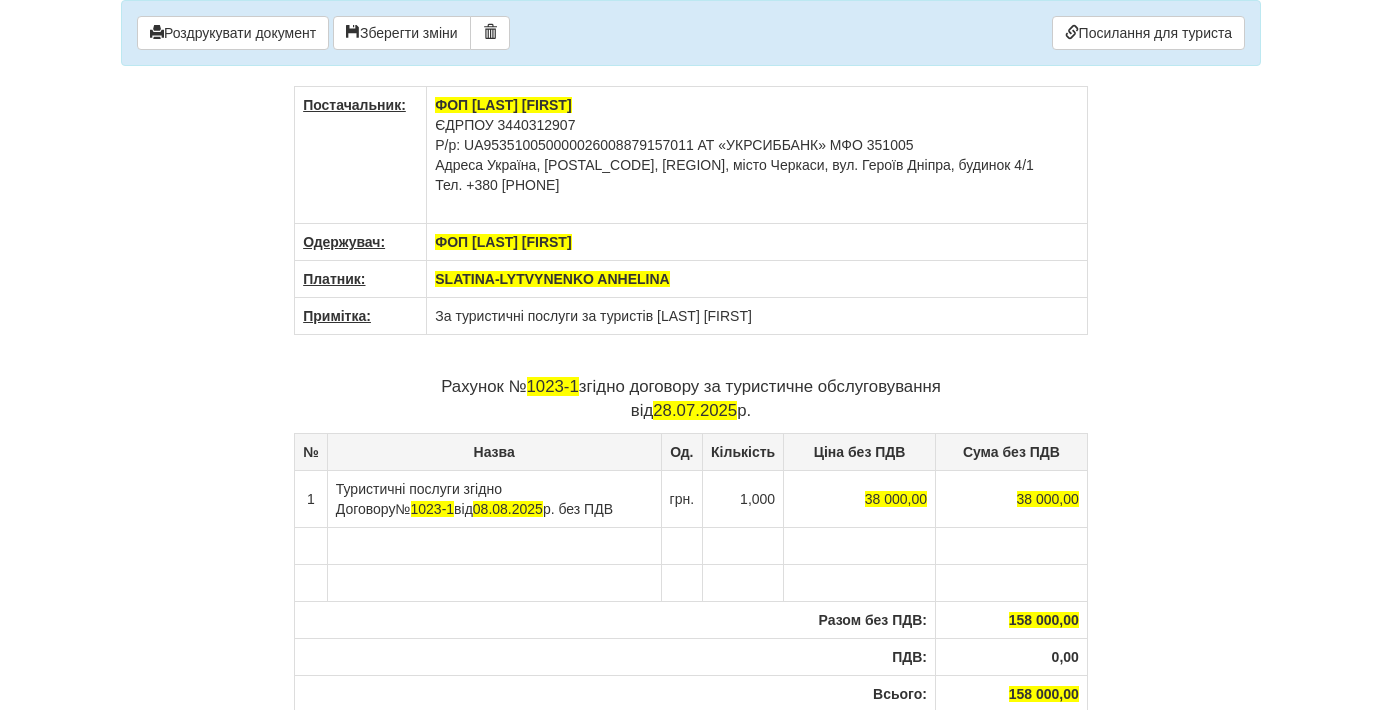 scroll, scrollTop: 40, scrollLeft: 0, axis: vertical 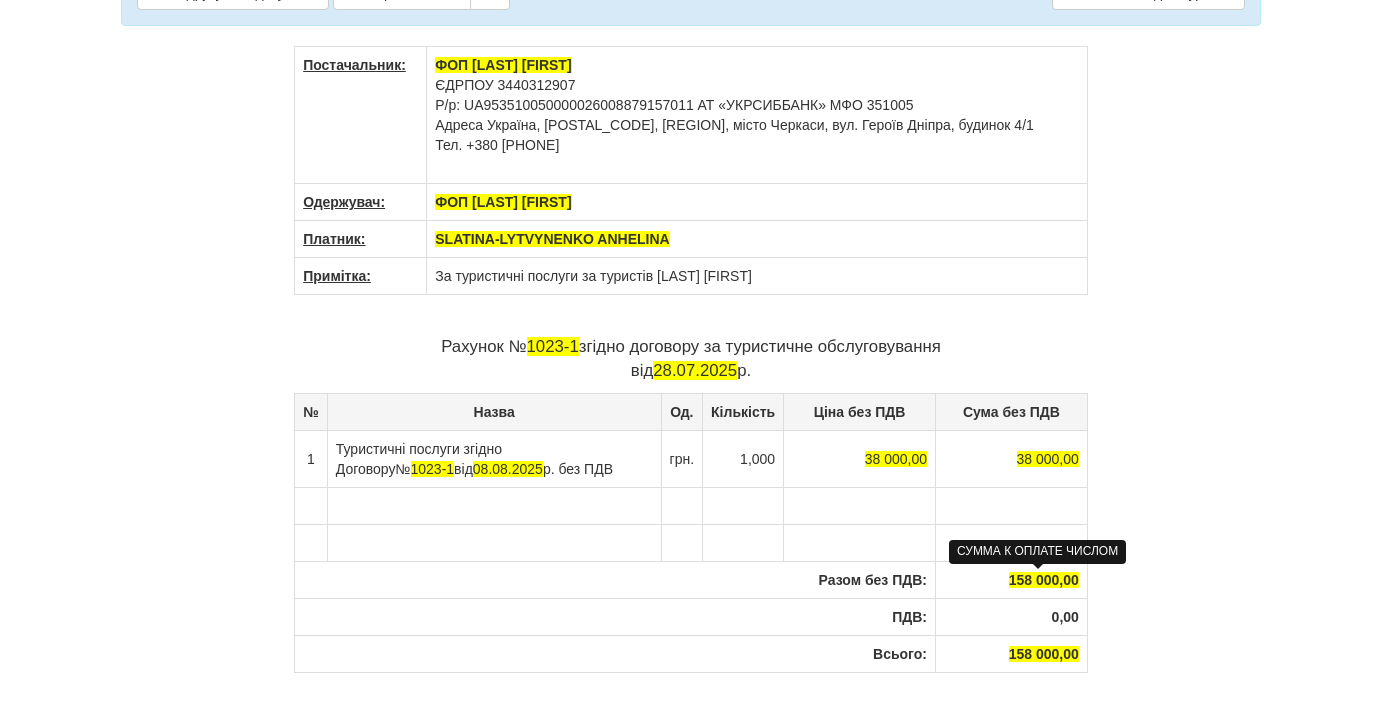 click on "158 000,00" at bounding box center [1044, 580] 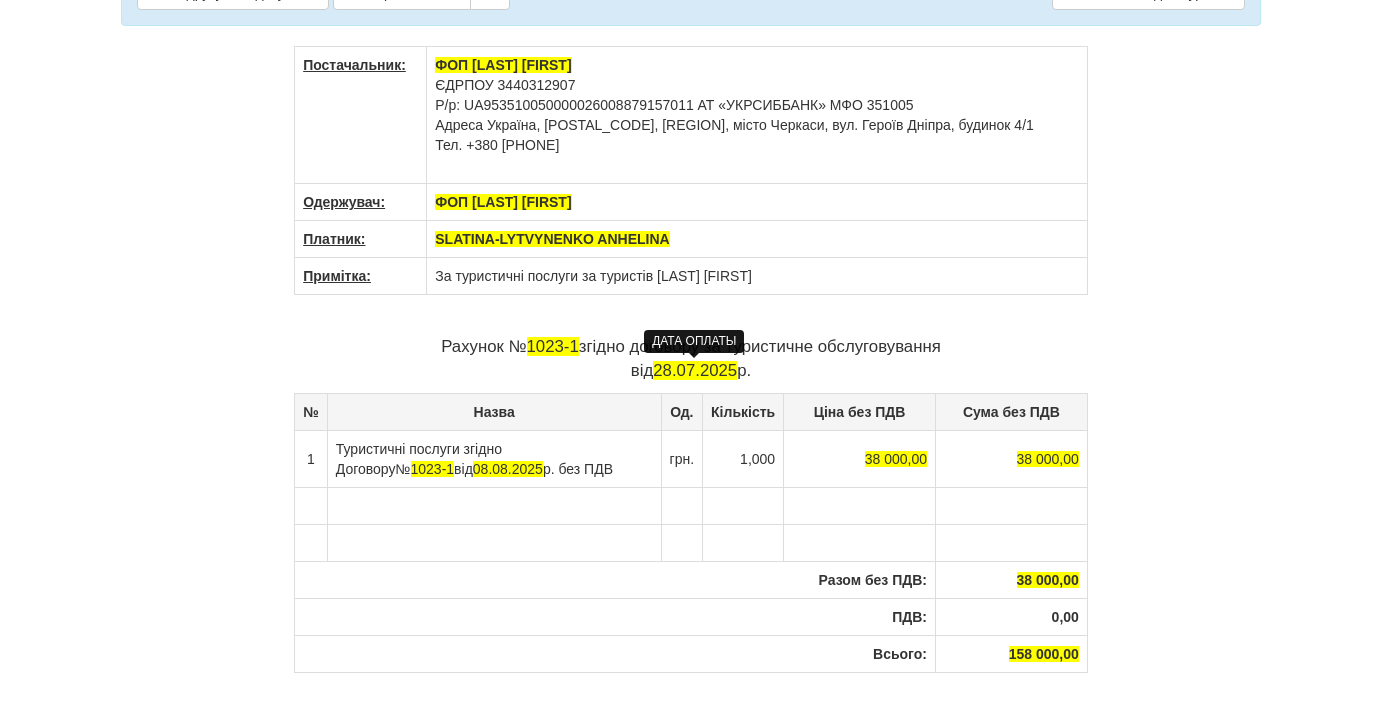 click on "28.07.2025" at bounding box center [695, 370] 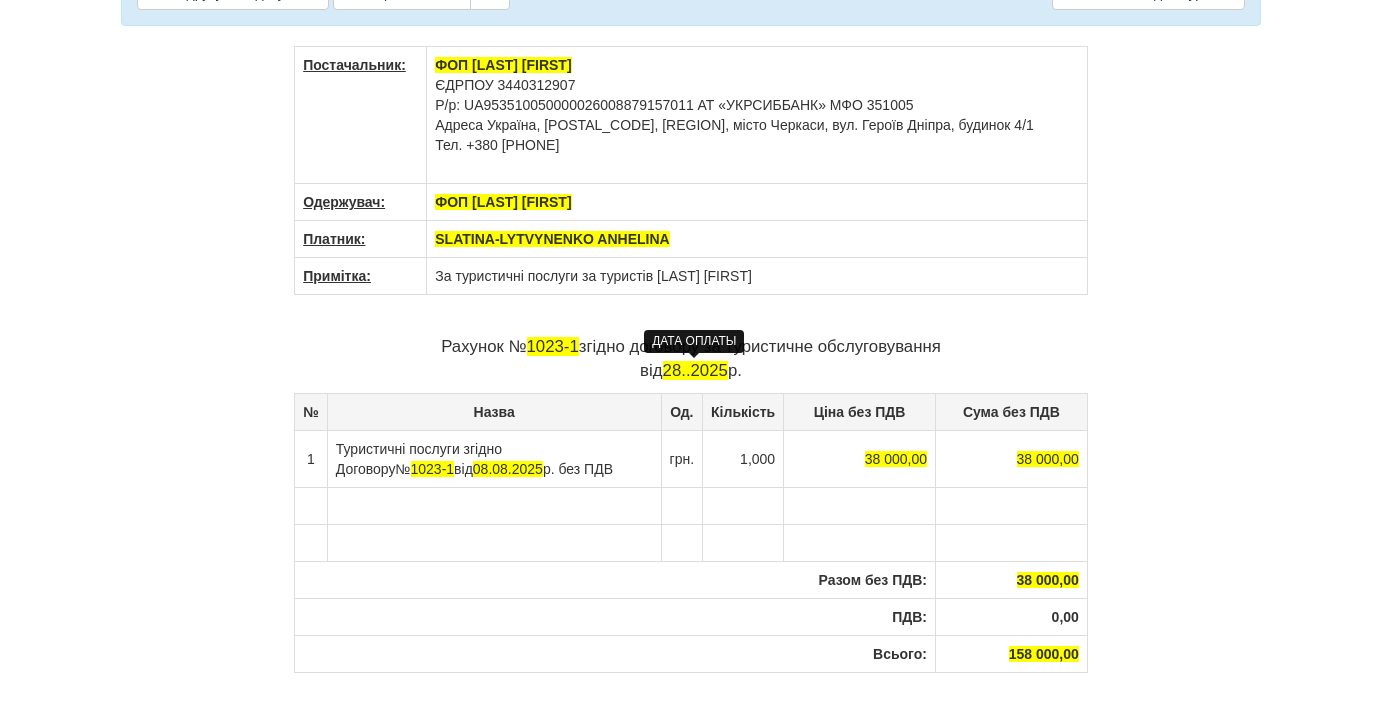 click on "28..2025" at bounding box center [695, 370] 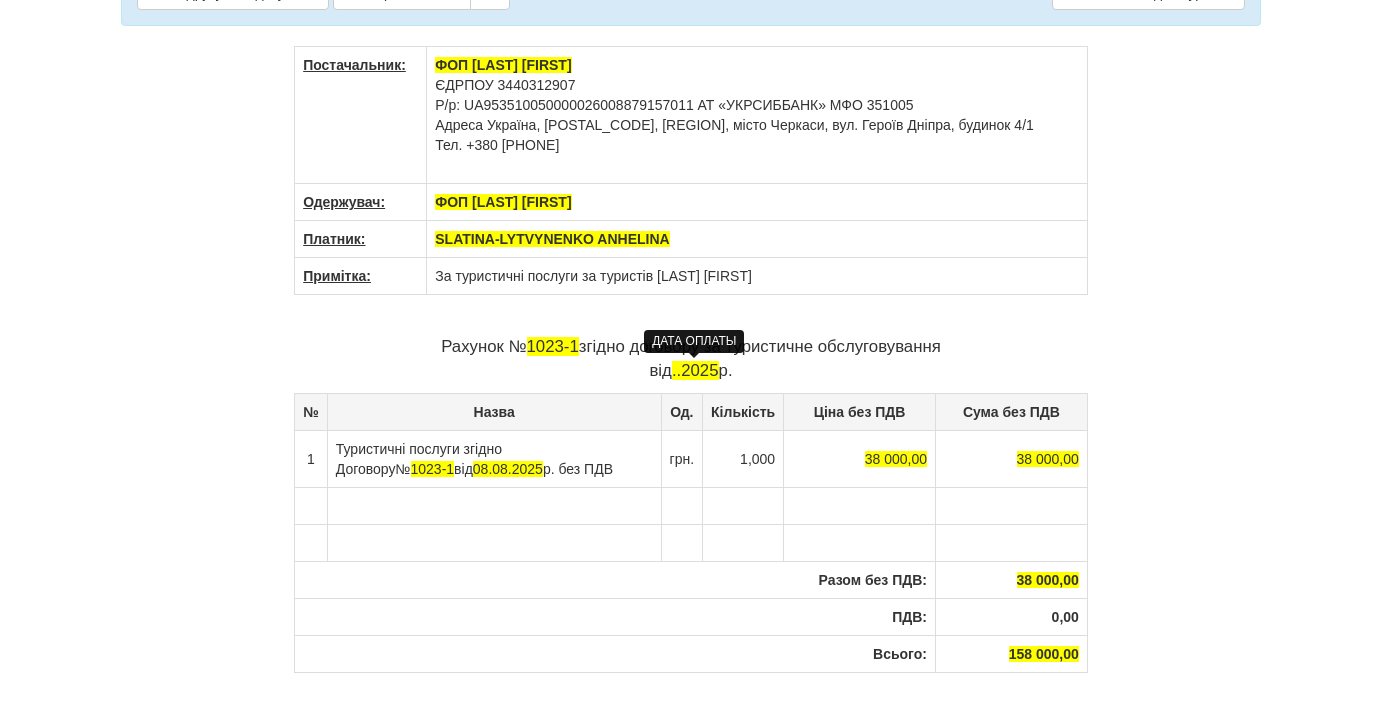 click on "..2025" at bounding box center [695, 370] 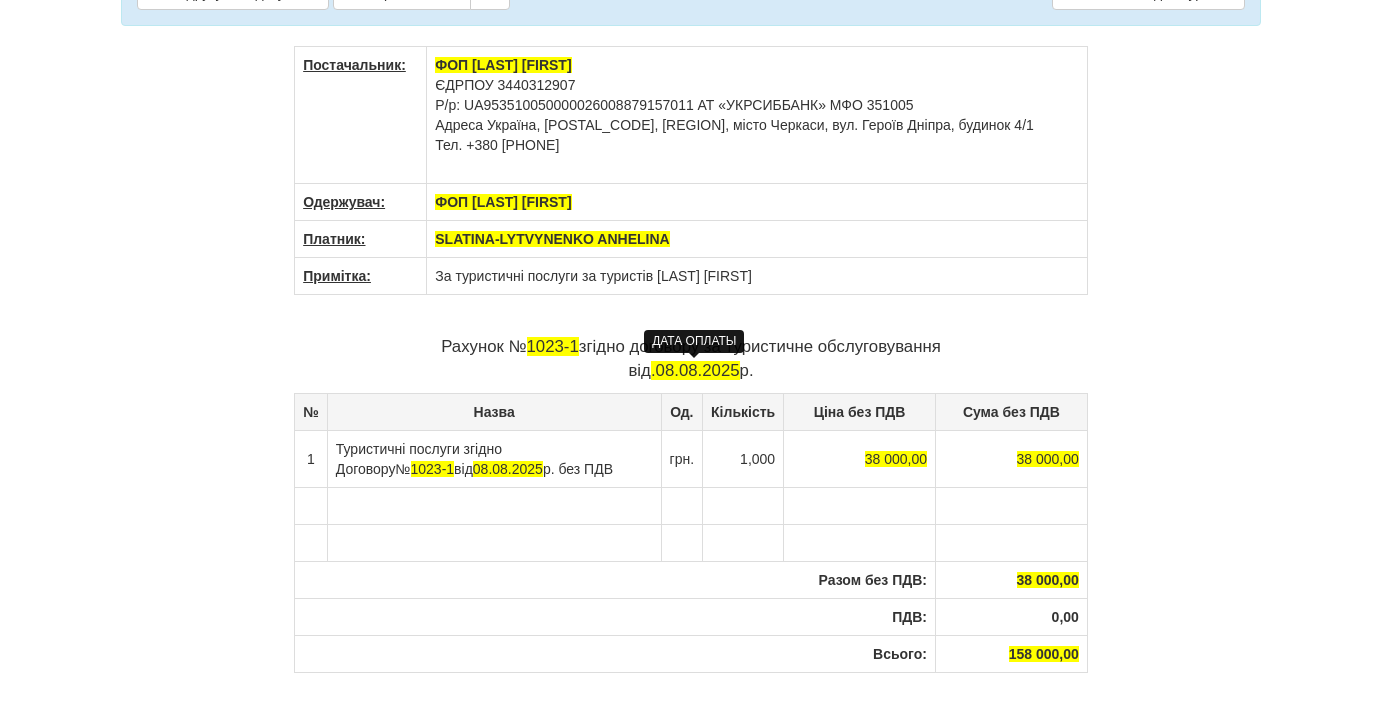 click on ".08.08.2025" at bounding box center [695, 370] 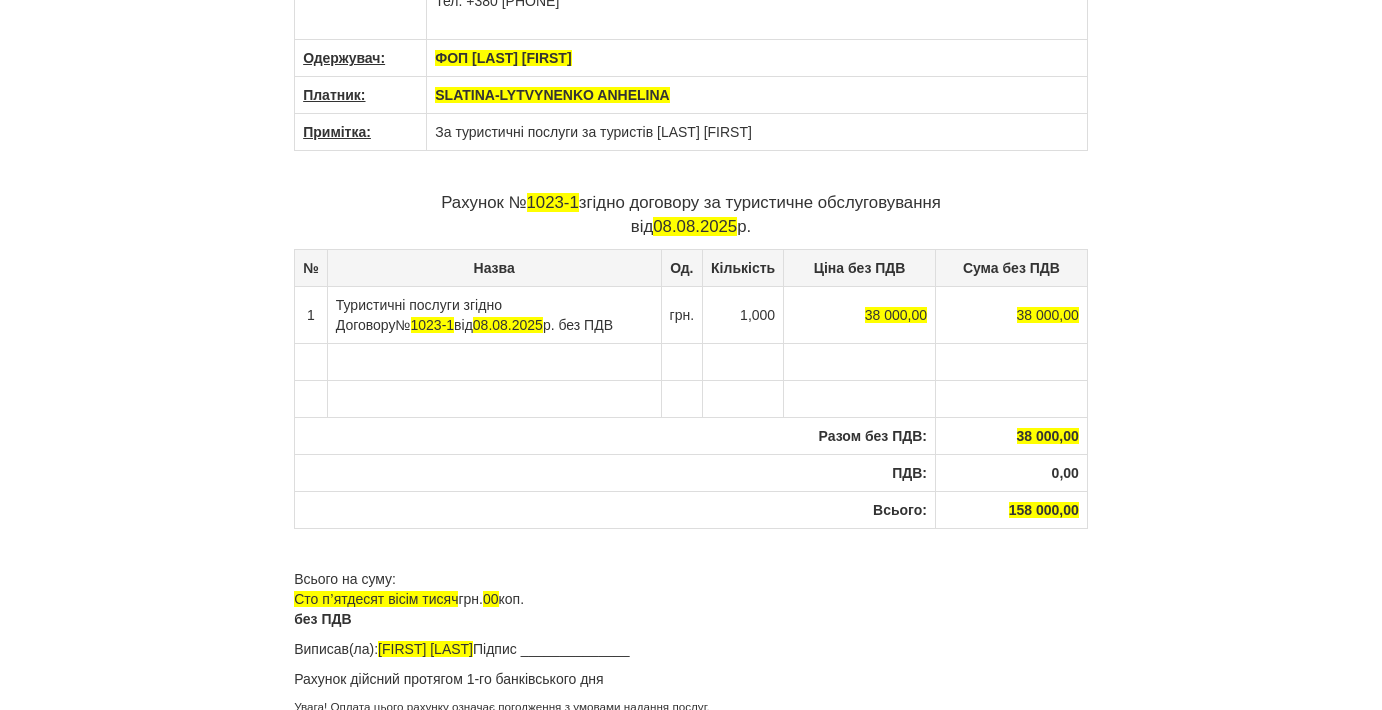 scroll, scrollTop: 199, scrollLeft: 0, axis: vertical 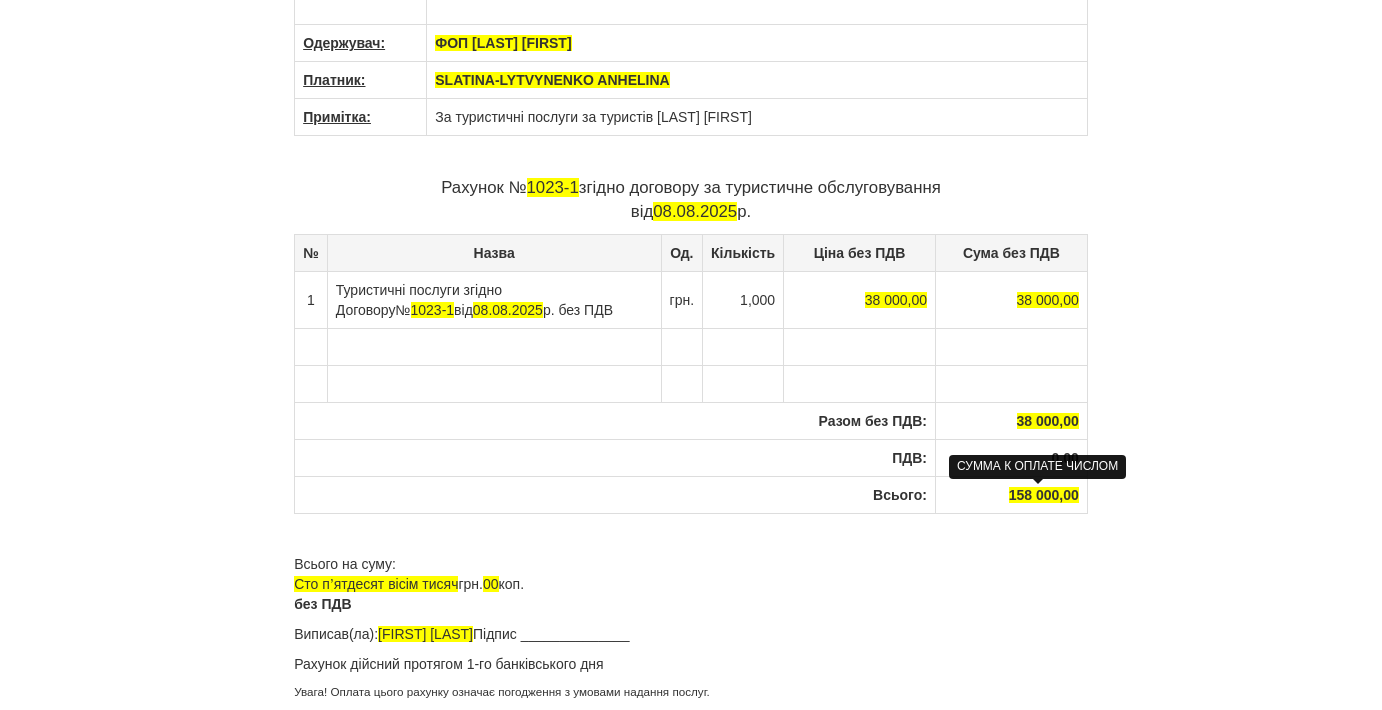 click on "158 000,00" at bounding box center (1044, 495) 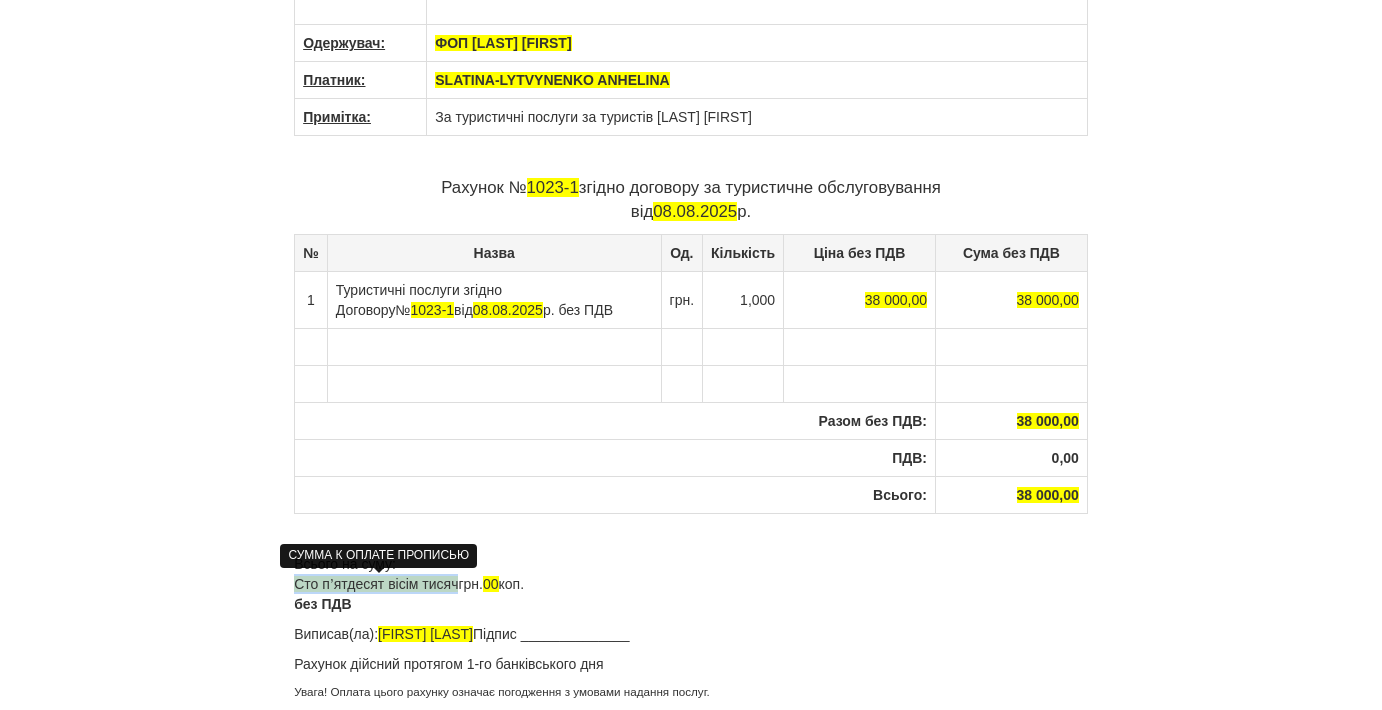 drag, startPoint x: 463, startPoint y: 585, endPoint x: 295, endPoint y: 583, distance: 168.0119 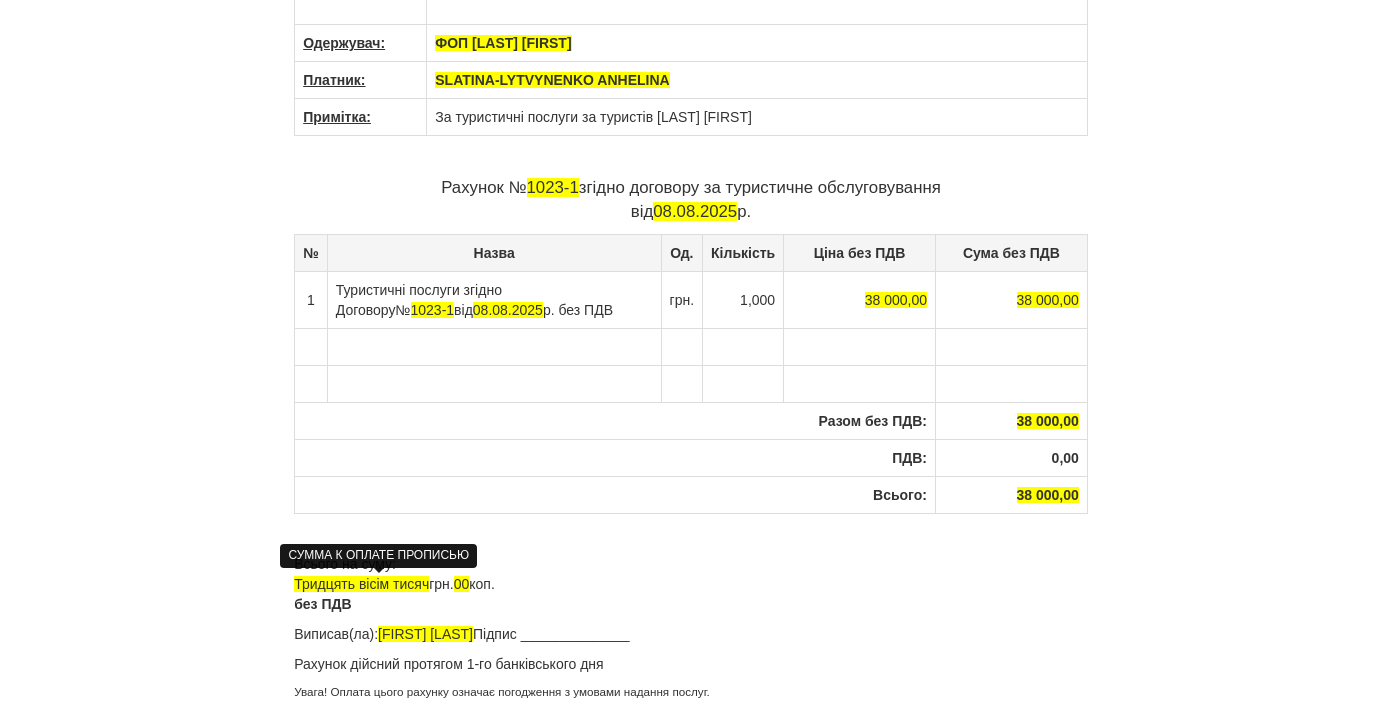 click on "×
Деякі поля не заповнено
Ми підсвітили  порожні поля  червоним кольором.                Ви можете відредагувати текст і внести відсутні дані прямо у цьому вікні.
Роздрукувати документ
Зберегти зміни
Посилання для туриста
Постачальник:
ФОП Ворчук Ксенія Володимирівна
ЄДРПОУ 3440312907" at bounding box center (691, 256) 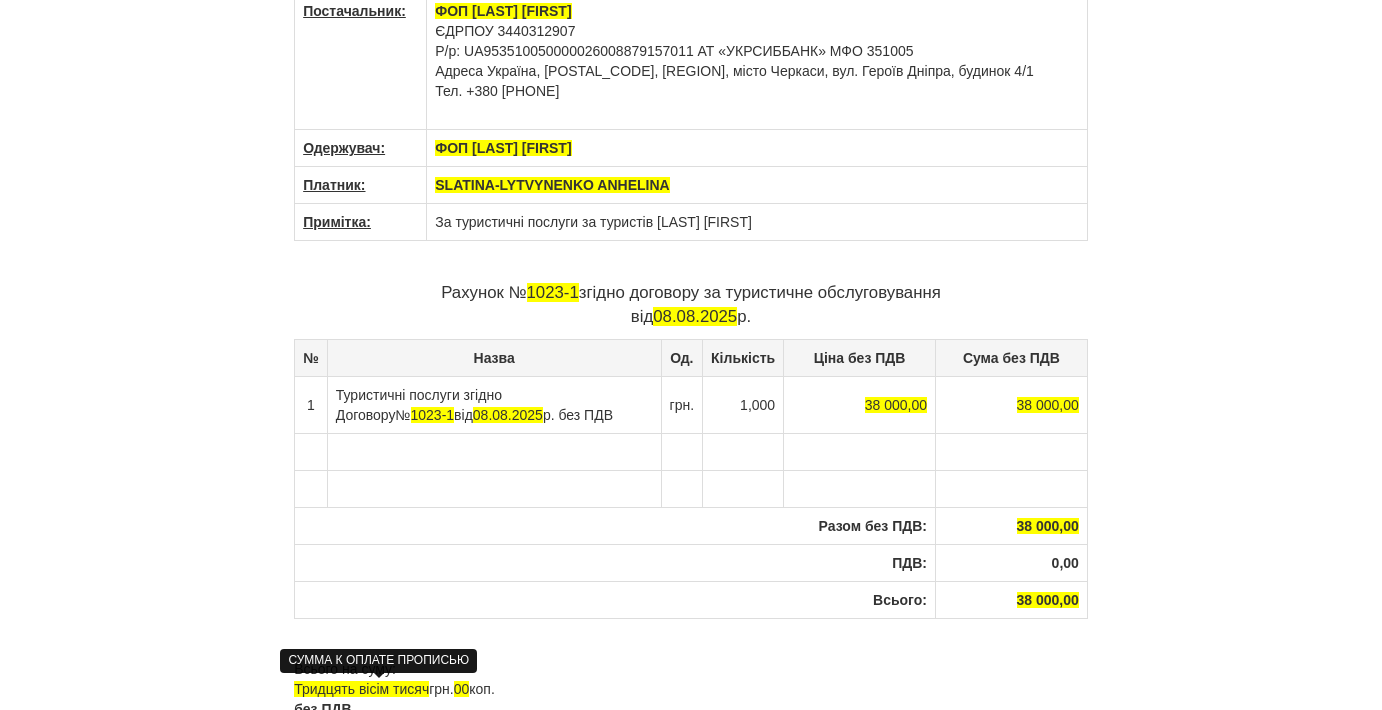 scroll, scrollTop: 95, scrollLeft: 0, axis: vertical 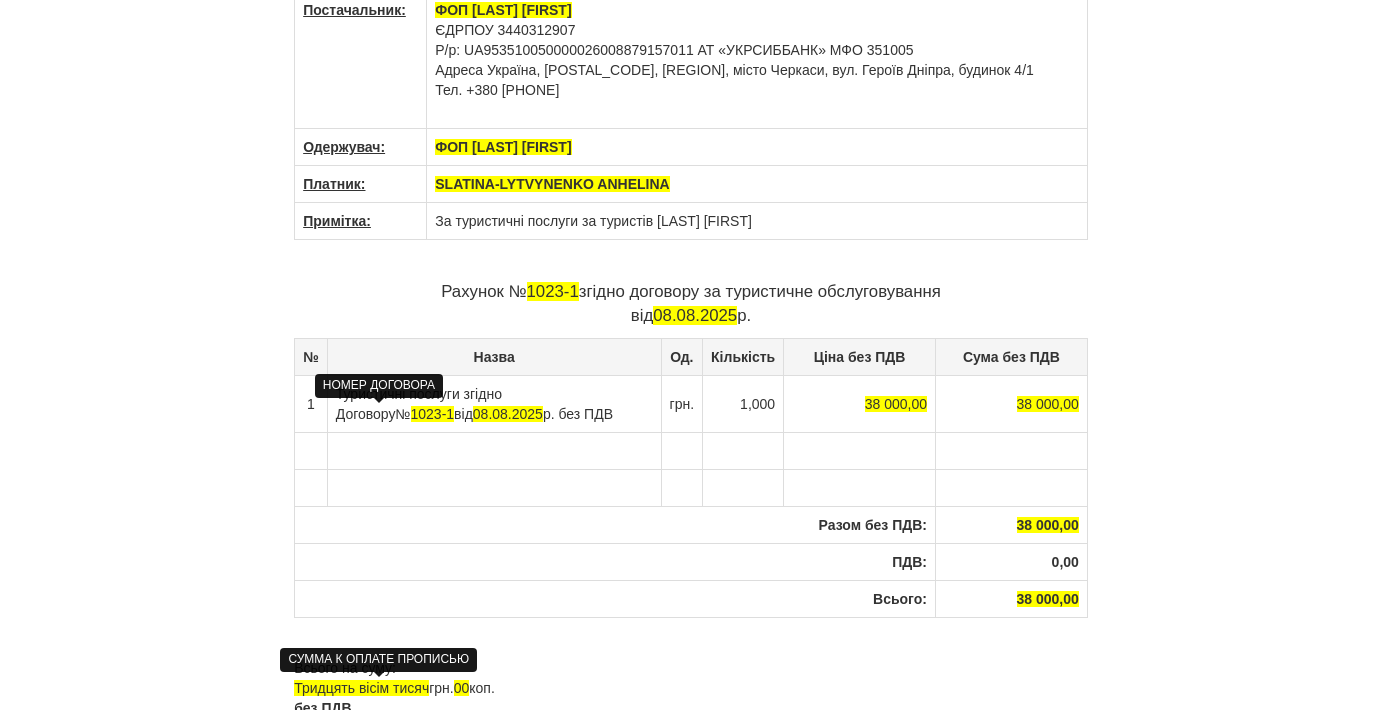 click on "1023-1" at bounding box center (433, 414) 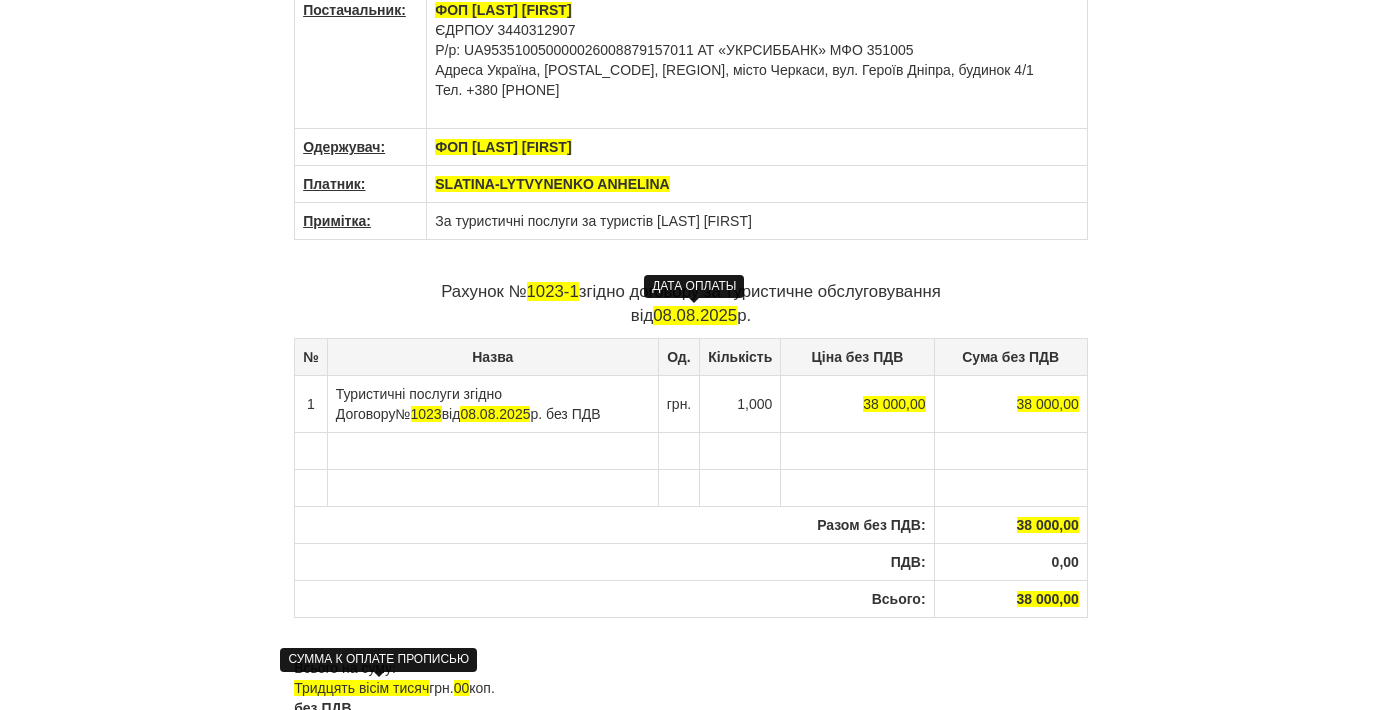 click on "08.08.2025" at bounding box center [695, 315] 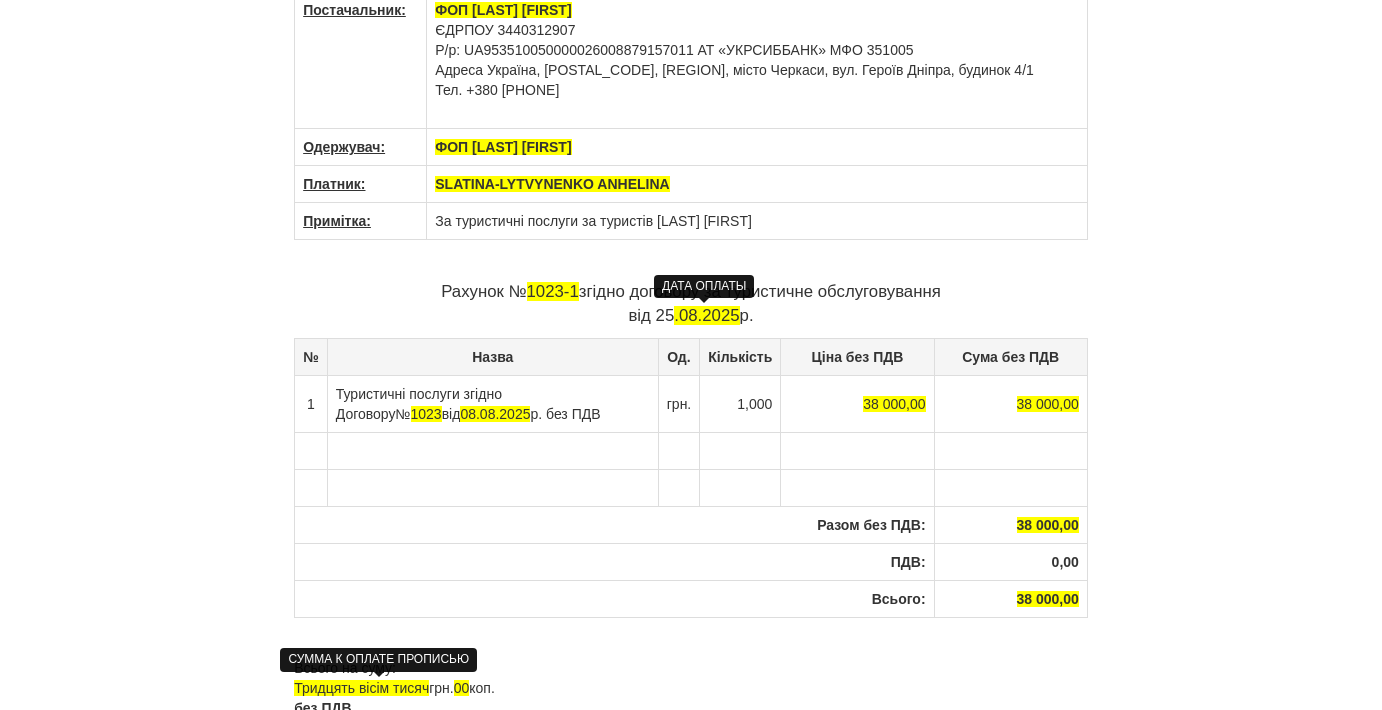 click on ".08.2025" at bounding box center (706, 315) 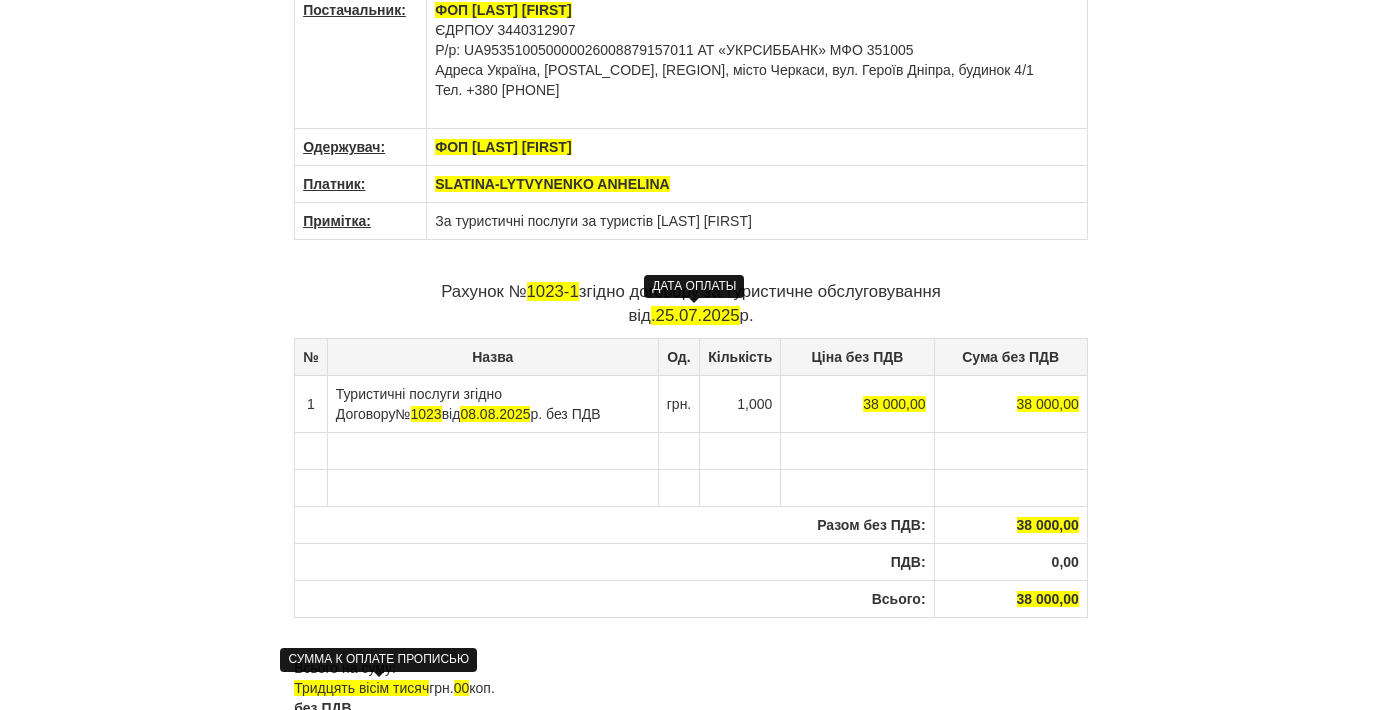 click on ".25.07.2025" at bounding box center [695, 315] 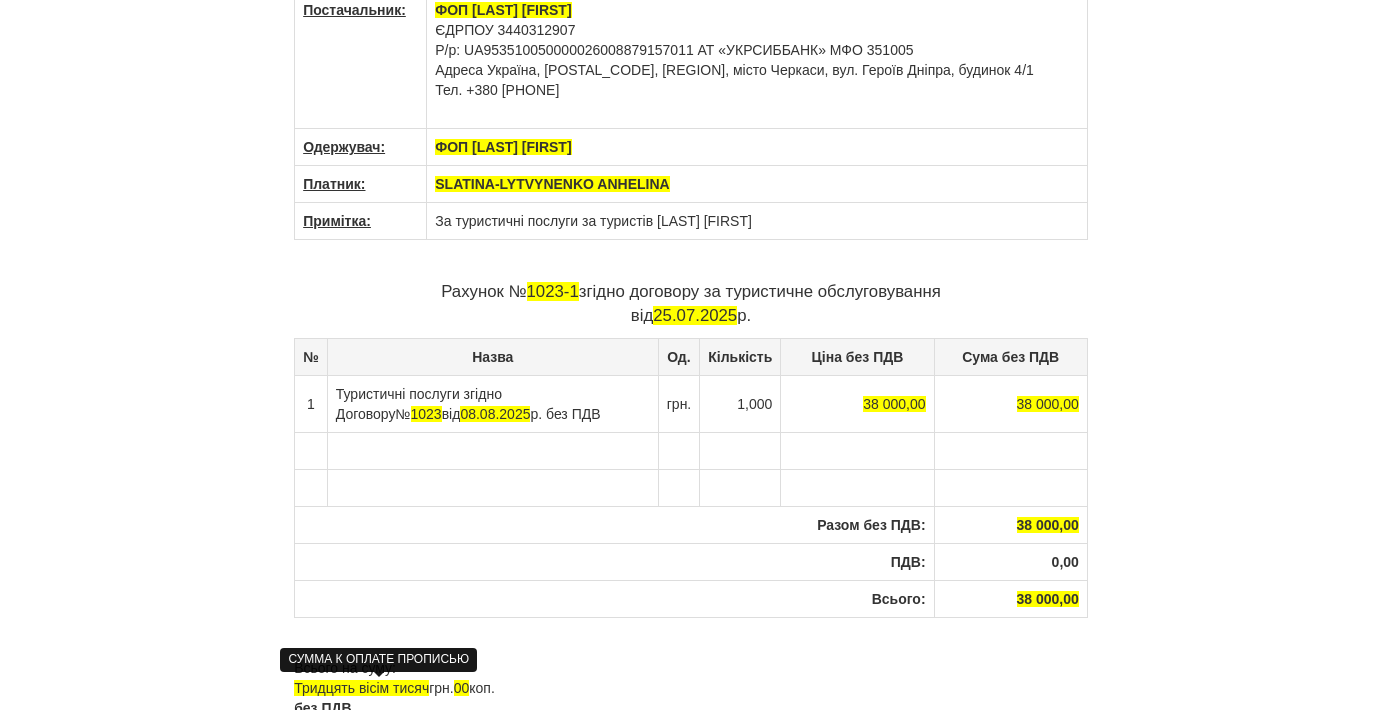 click on "×
Деякі поля не заповнено
Ми підсвітили  порожні поля  червоним кольором.                Ви можете відредагувати текст і внести відсутні дані прямо у цьому вікні.
Роздрукувати документ
Зберегти зміни
Посилання для туриста
Постачальник:
ФОП Ворчук Ксенія Володимирівна
ЄДРПОУ 3440312907" at bounding box center [691, 360] 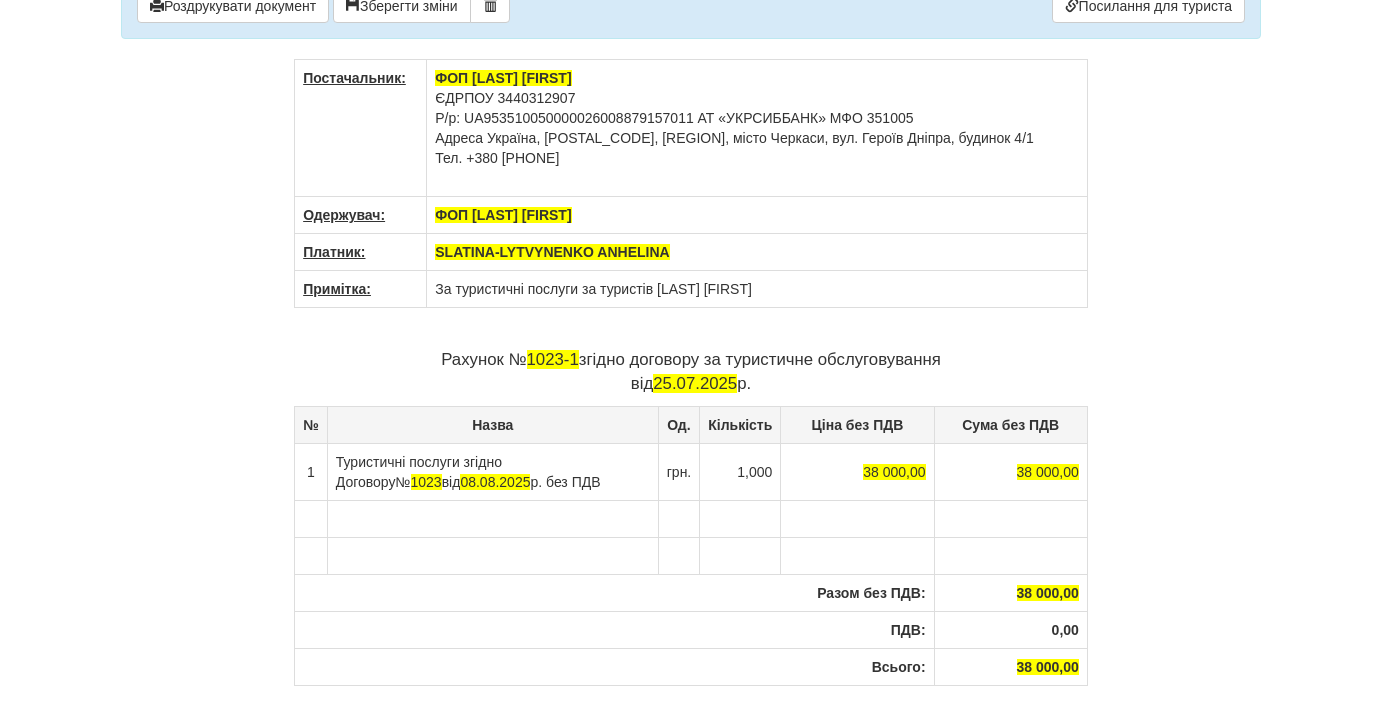 scroll, scrollTop: 46, scrollLeft: 0, axis: vertical 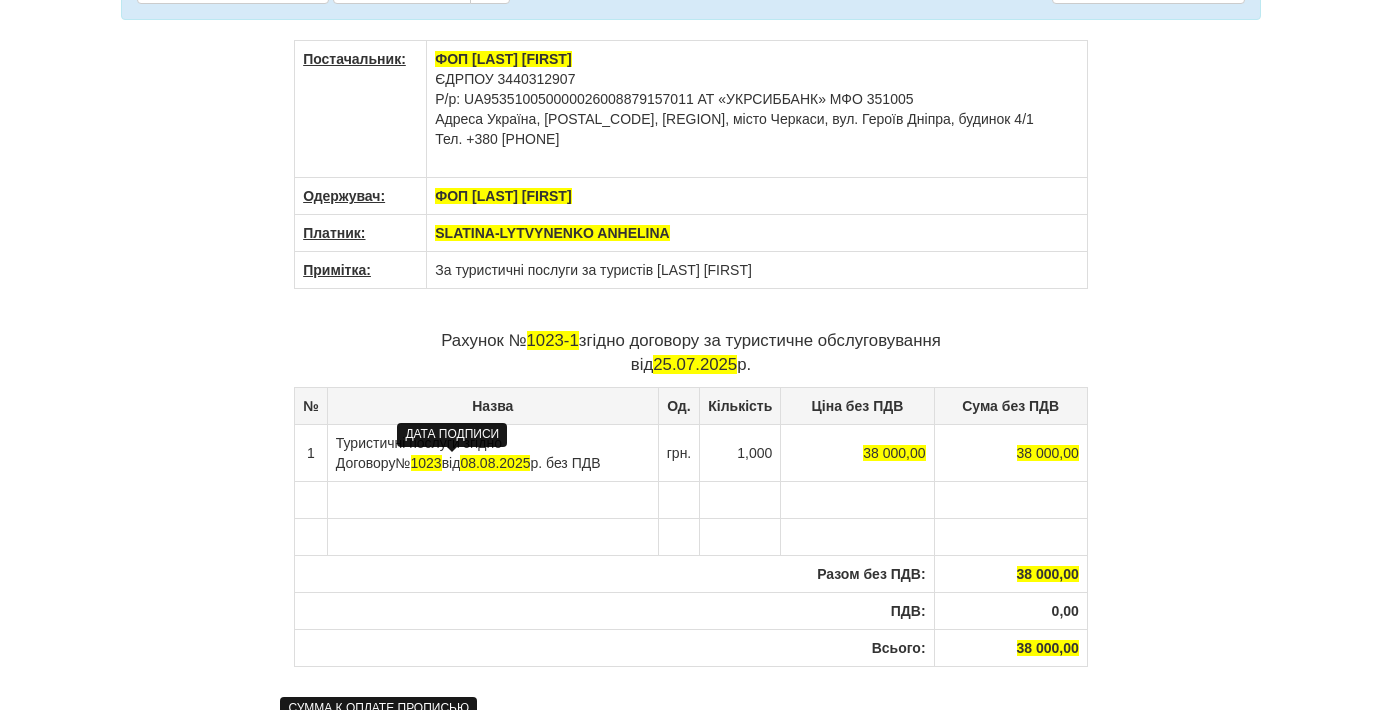 click on "08.08.2025" at bounding box center (495, 463) 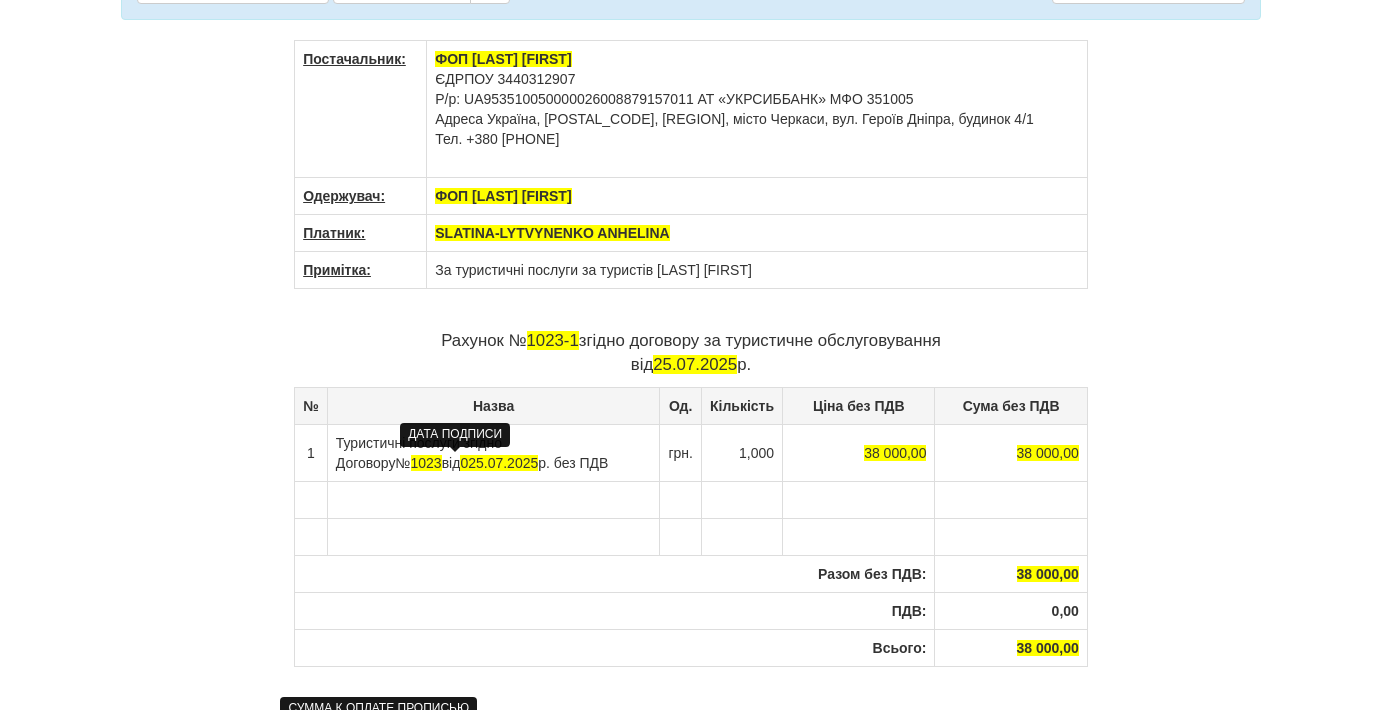 click on "025.07.2025" at bounding box center [499, 463] 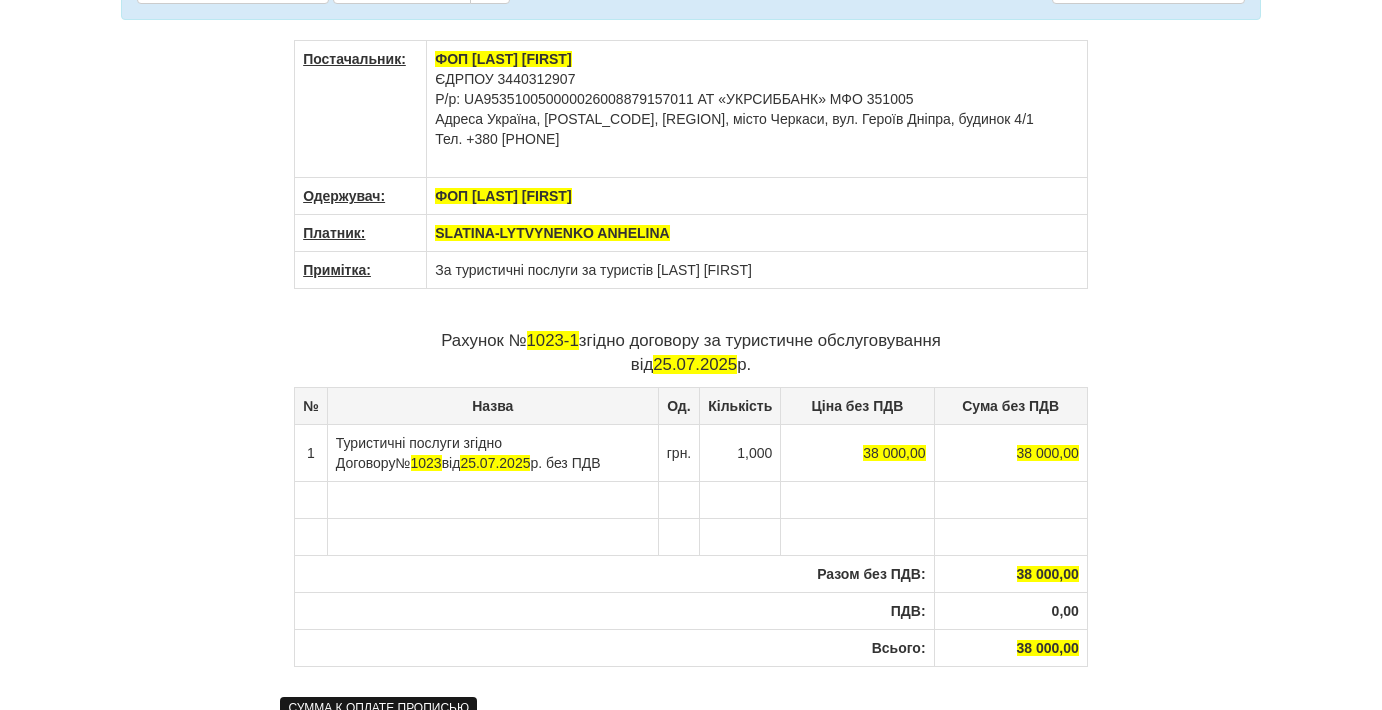 click on "×
Деякі поля не заповнено
Ми підсвітили  порожні поля  червоним кольором.                Ви можете відредагувати текст і внести відсутні дані прямо у цьому вікні.
Роздрукувати документ
Зберегти зміни
Посилання для туриста
Постачальник:
ФОП Ворчук Ксенія Володимирівна
ЄДРПОУ 3440312907" at bounding box center (691, 409) 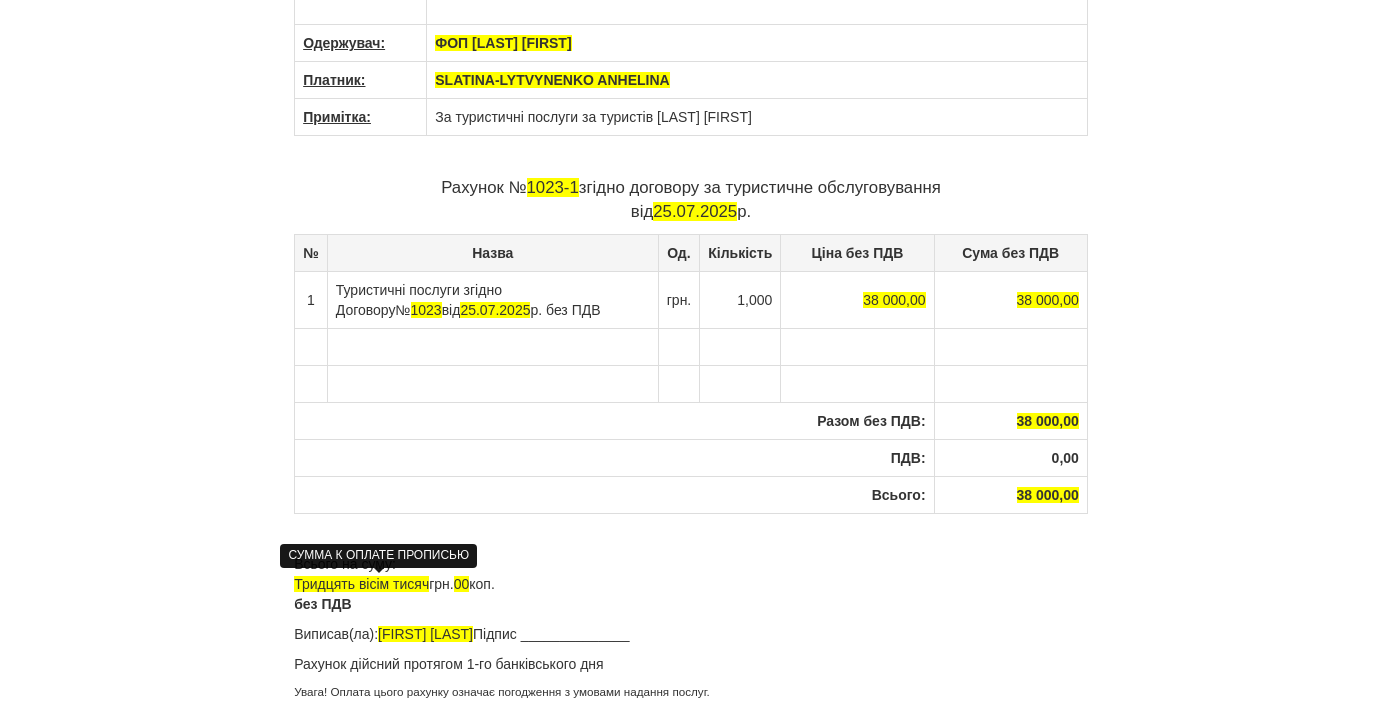 scroll, scrollTop: 0, scrollLeft: 0, axis: both 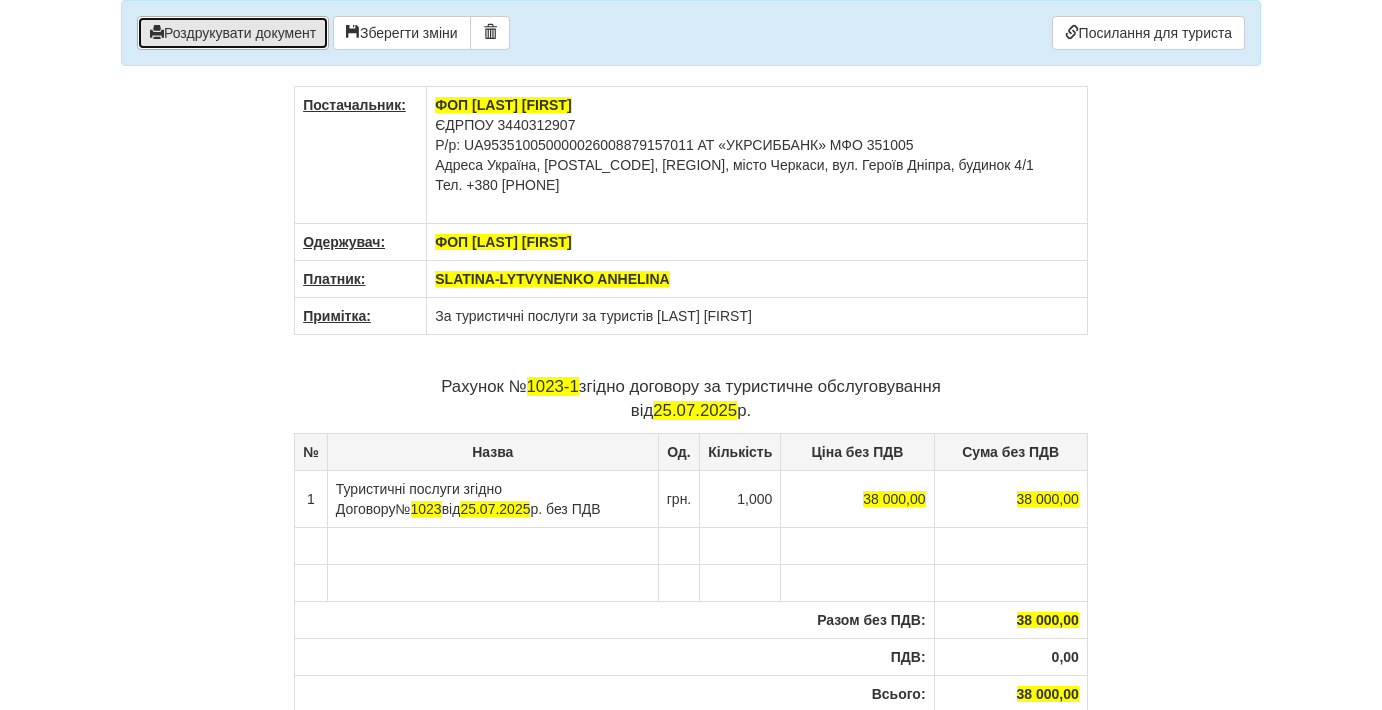 click on "Роздрукувати документ" at bounding box center [233, 33] 